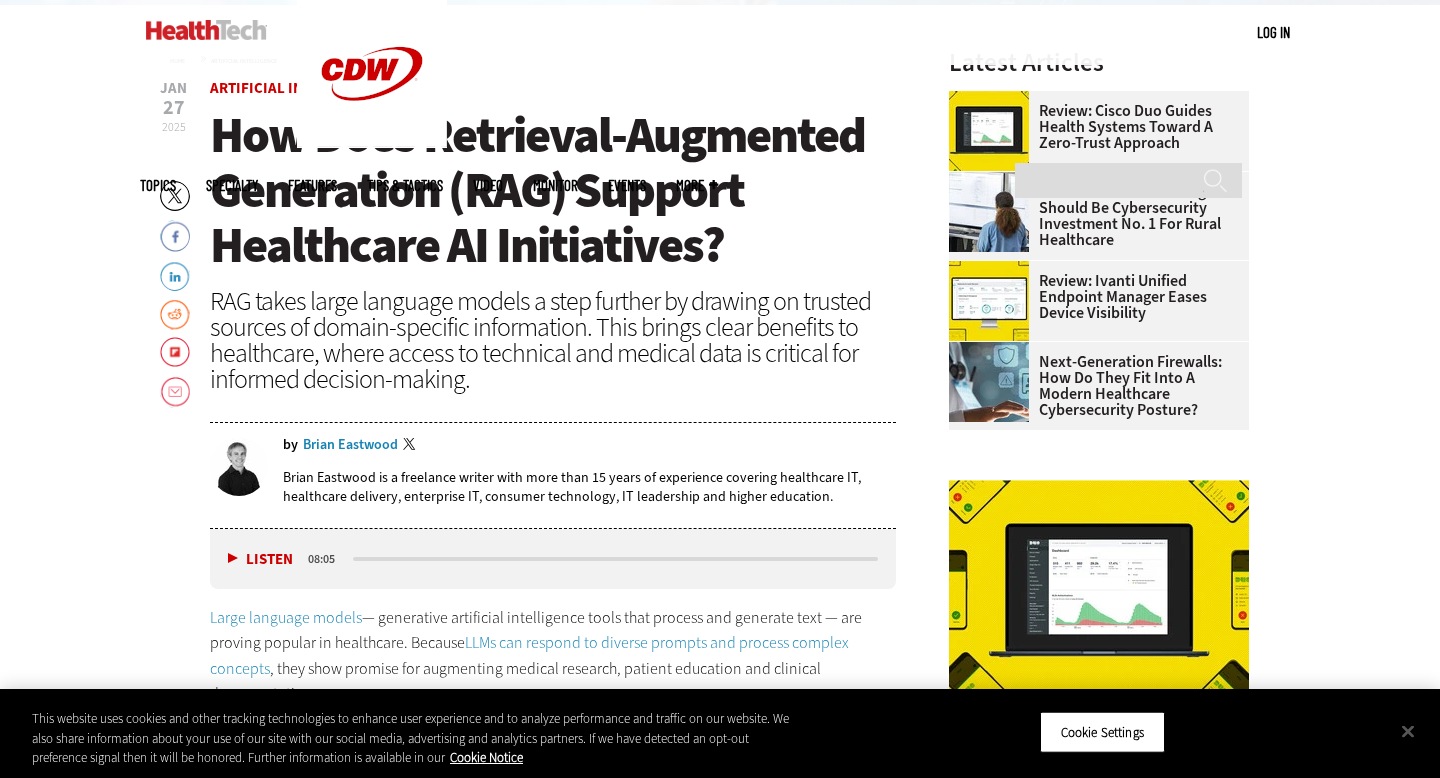 scroll, scrollTop: 572, scrollLeft: 0, axis: vertical 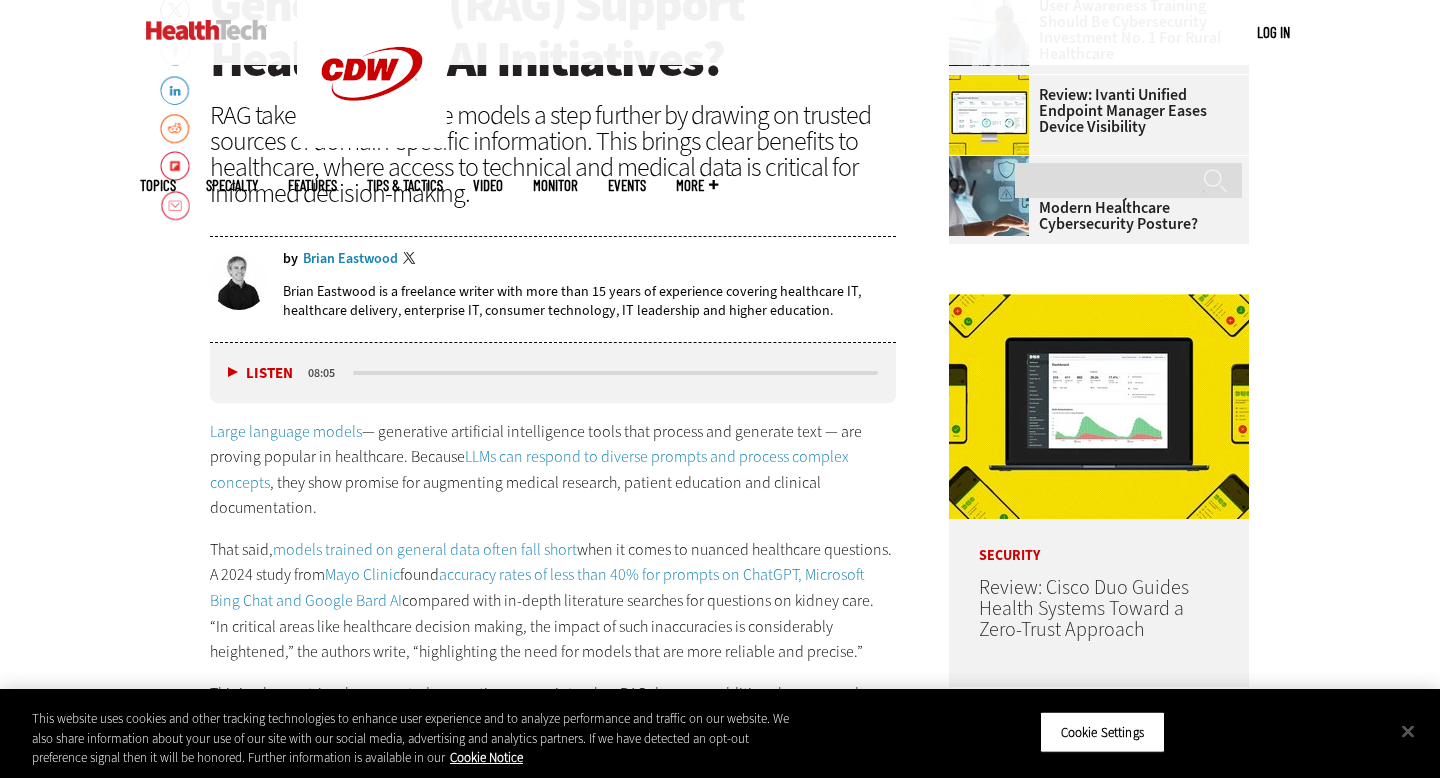 drag, startPoint x: 521, startPoint y: 198, endPoint x: 471, endPoint y: 191, distance: 50.48762 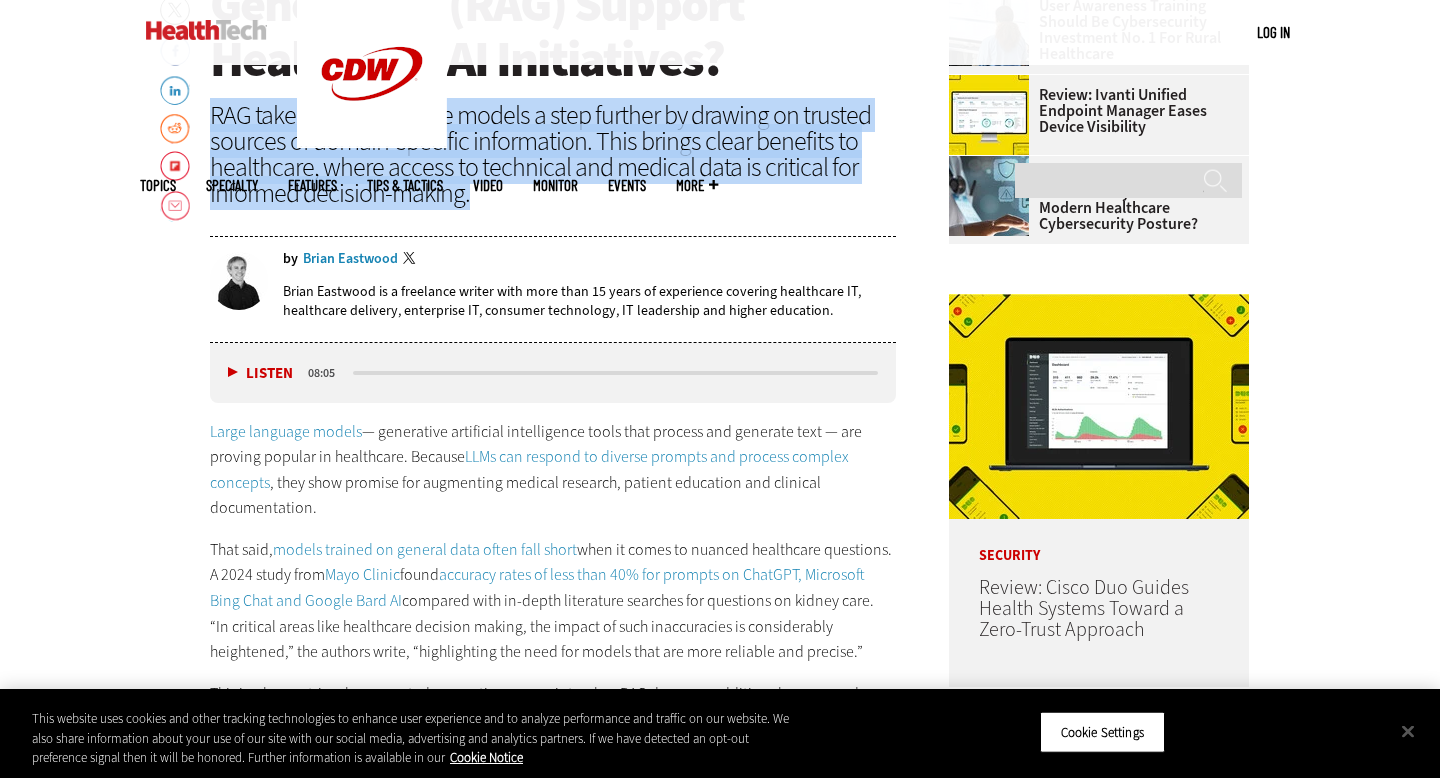 drag, startPoint x: 530, startPoint y: 202, endPoint x: 208, endPoint y: 122, distance: 331.7891 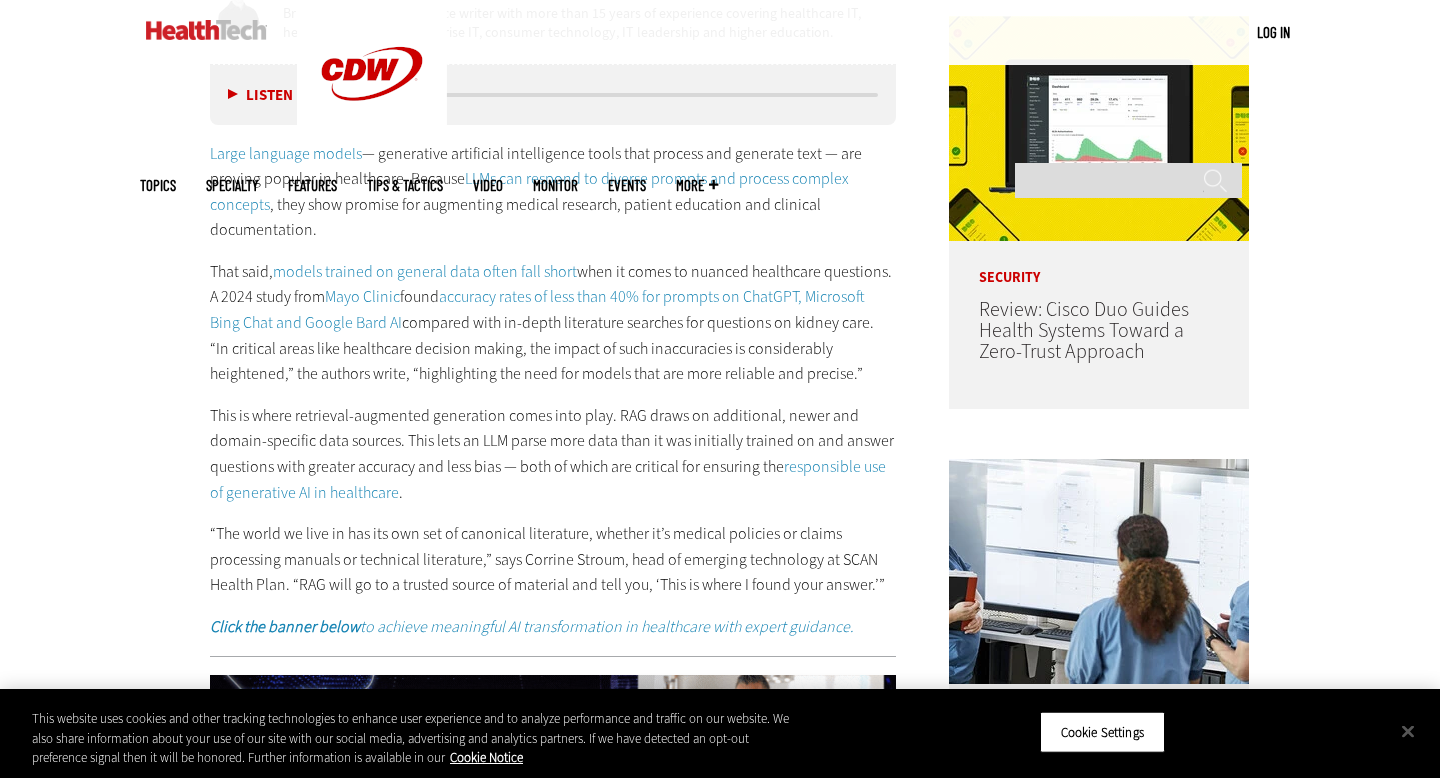scroll, scrollTop: 1132, scrollLeft: 0, axis: vertical 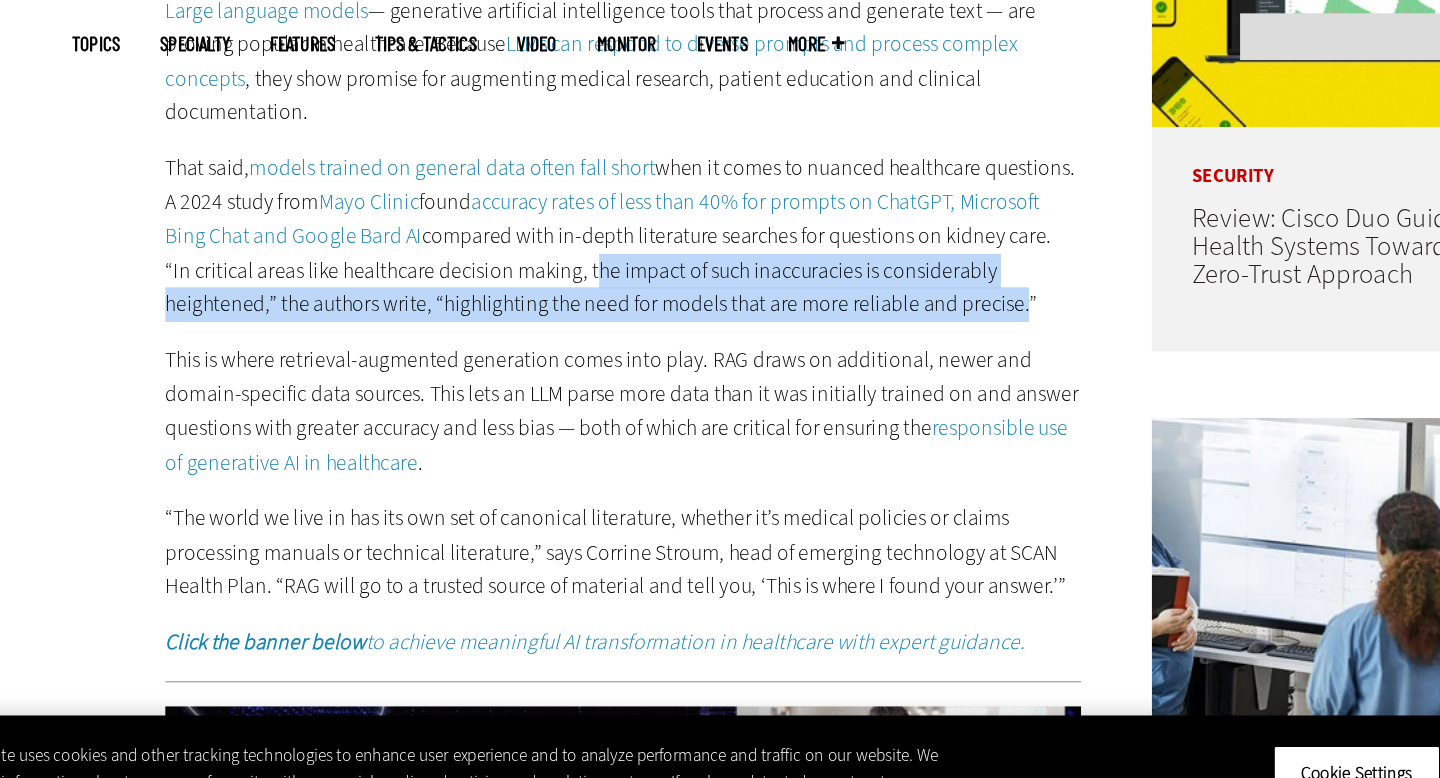 drag, startPoint x: 506, startPoint y: 358, endPoint x: 762, endPoint y: 385, distance: 257.4199 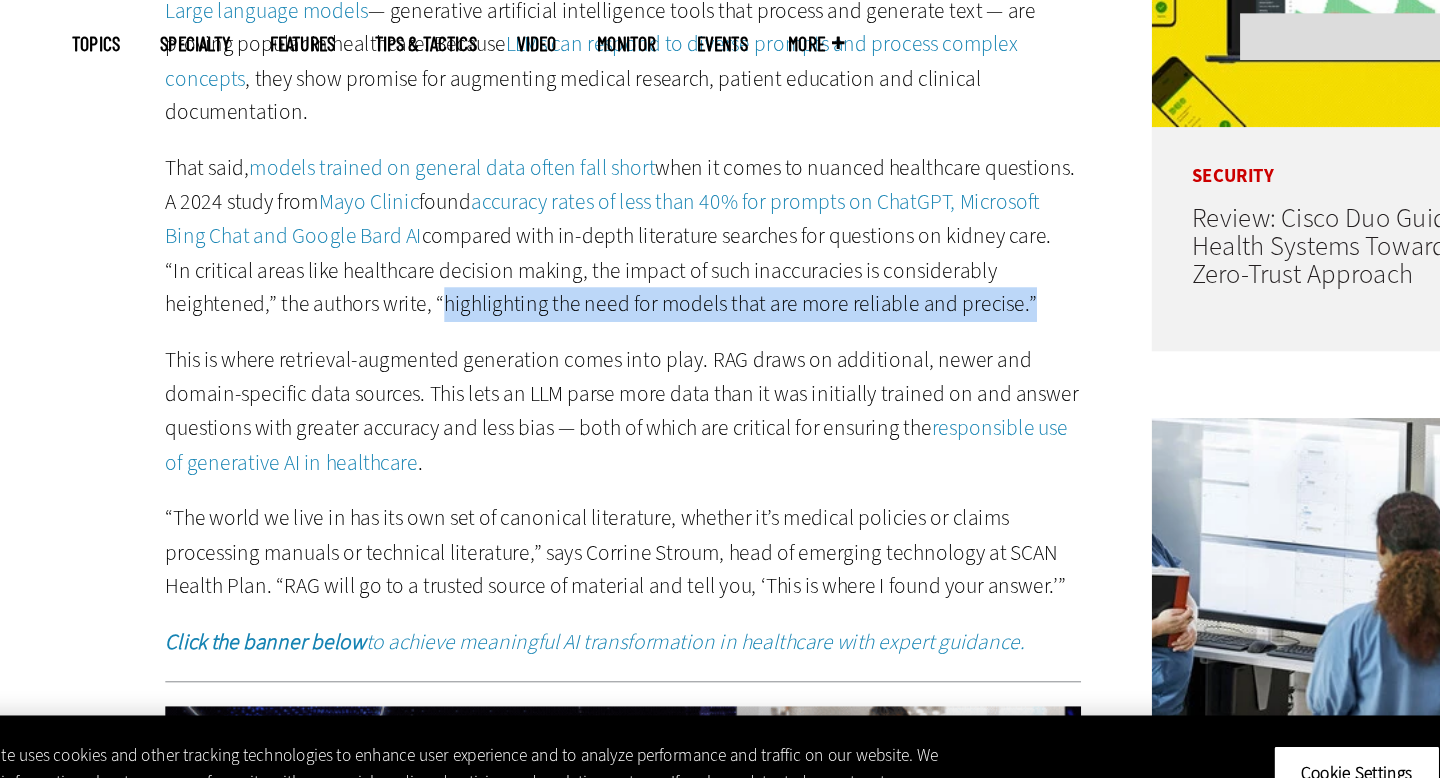 drag, startPoint x: 762, startPoint y: 385, endPoint x: 326, endPoint y: 382, distance: 436.0103 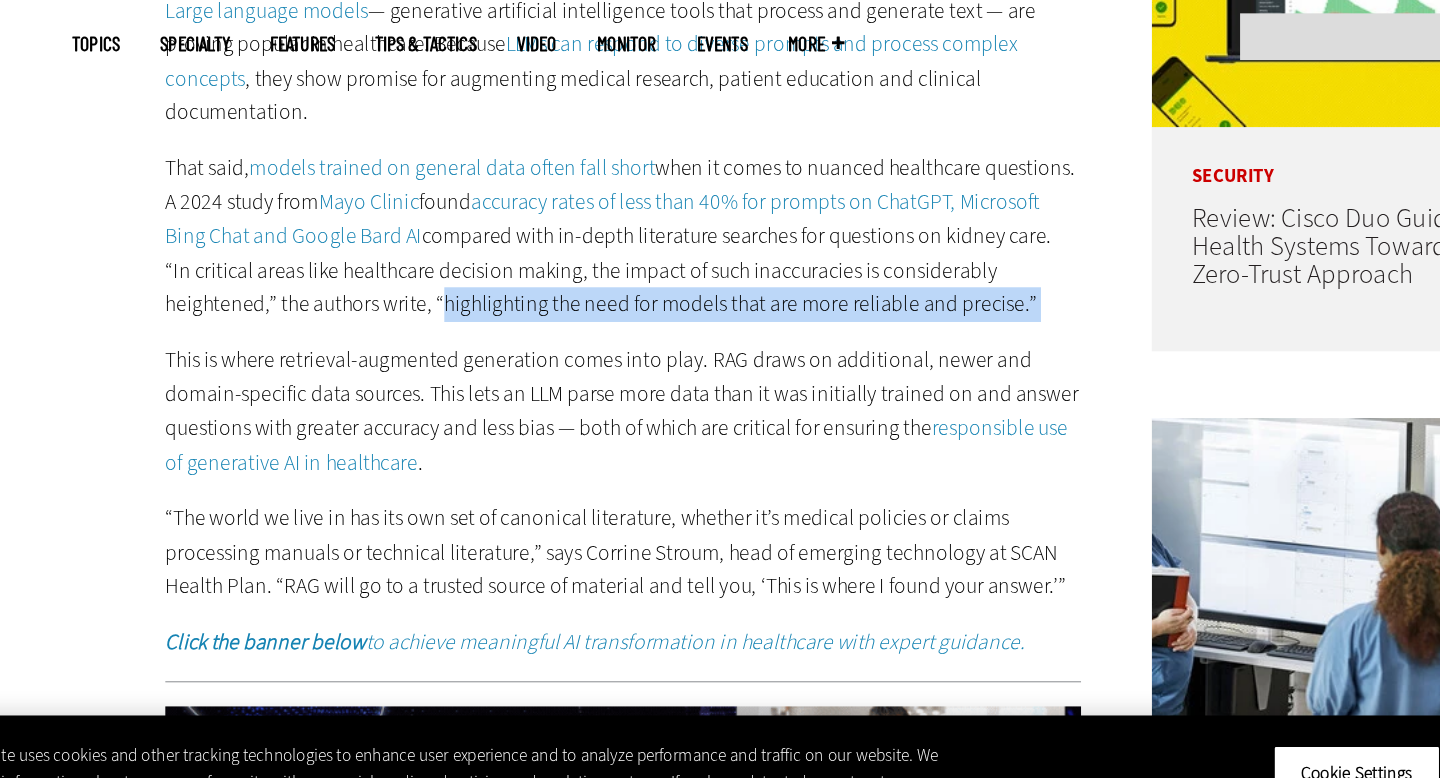 drag, startPoint x: 326, startPoint y: 382, endPoint x: 775, endPoint y: 380, distance: 449.00446 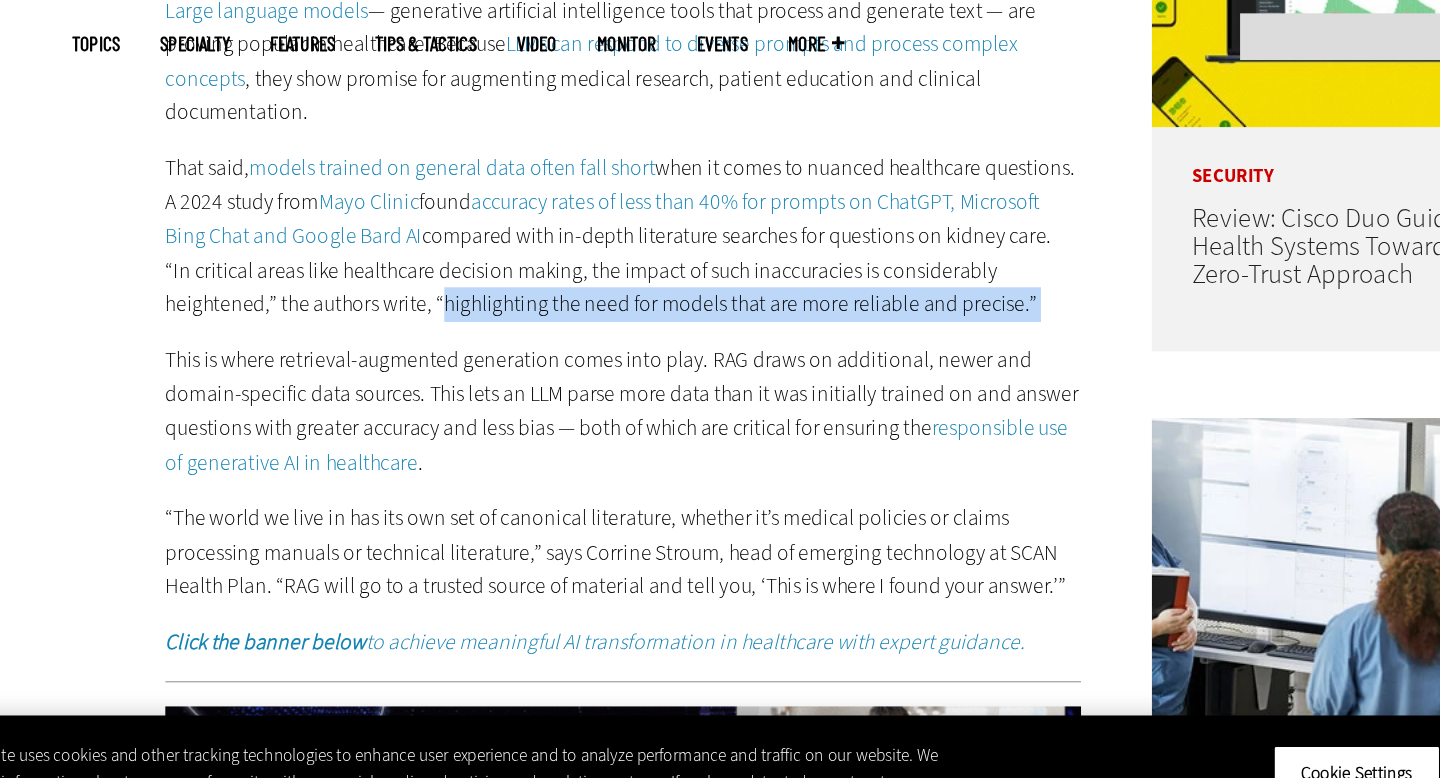 click on "That said,  models trained on general data often fall short  when it comes to nuanced healthcare questions. A 2024 study from  Mayo Clinic  found  accuracy rates of less than 40% for prompts on ChatGPT, Microsoft Bing Chat and Google Bard AI  compared with in-depth literature searches for questions on kidney care. “In critical areas like healthcare decision making, the impact of such inaccuracies is considerably heightened,” the authors write, “highlighting the need for models that are more reliable and precise.”" at bounding box center [553, 330] 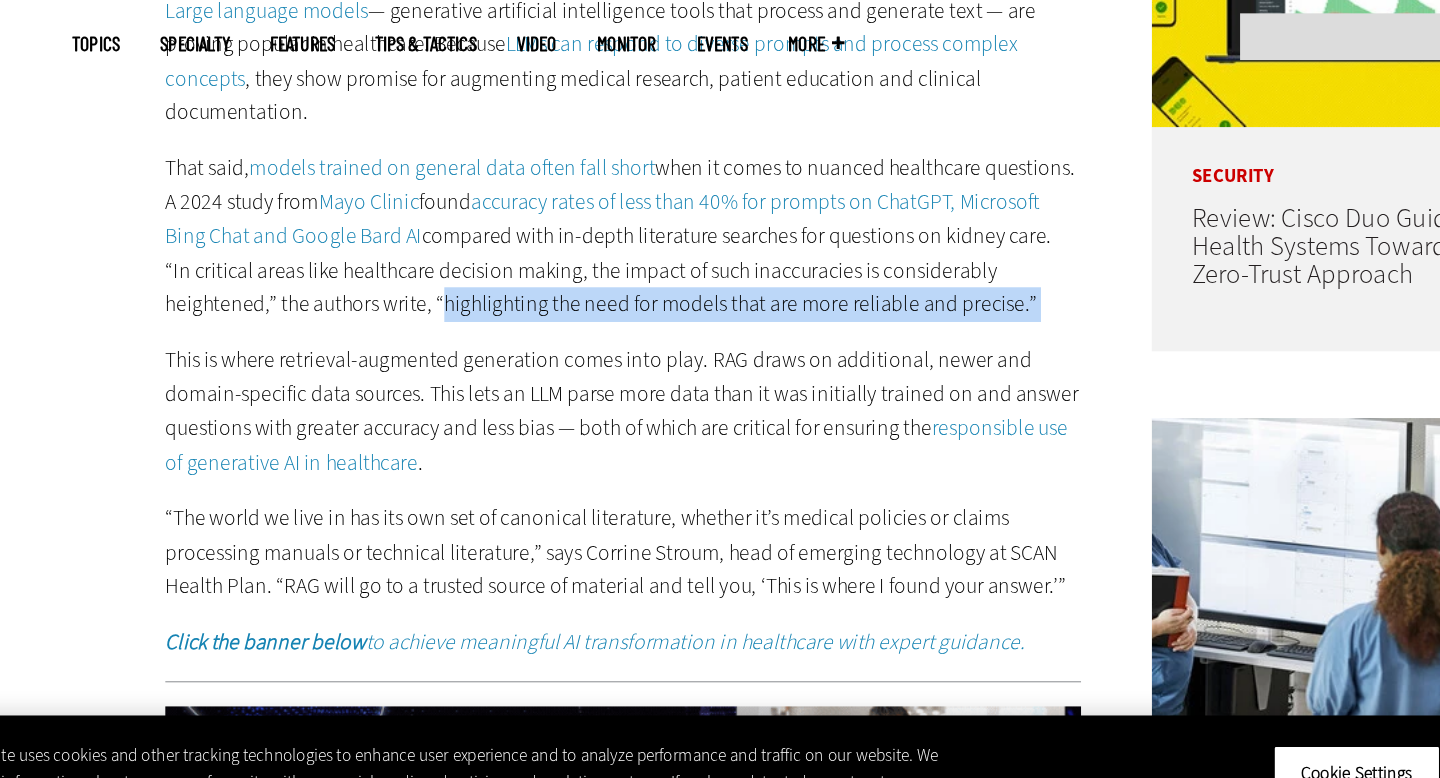 drag, startPoint x: 775, startPoint y: 380, endPoint x: 326, endPoint y: 378, distance: 449.00446 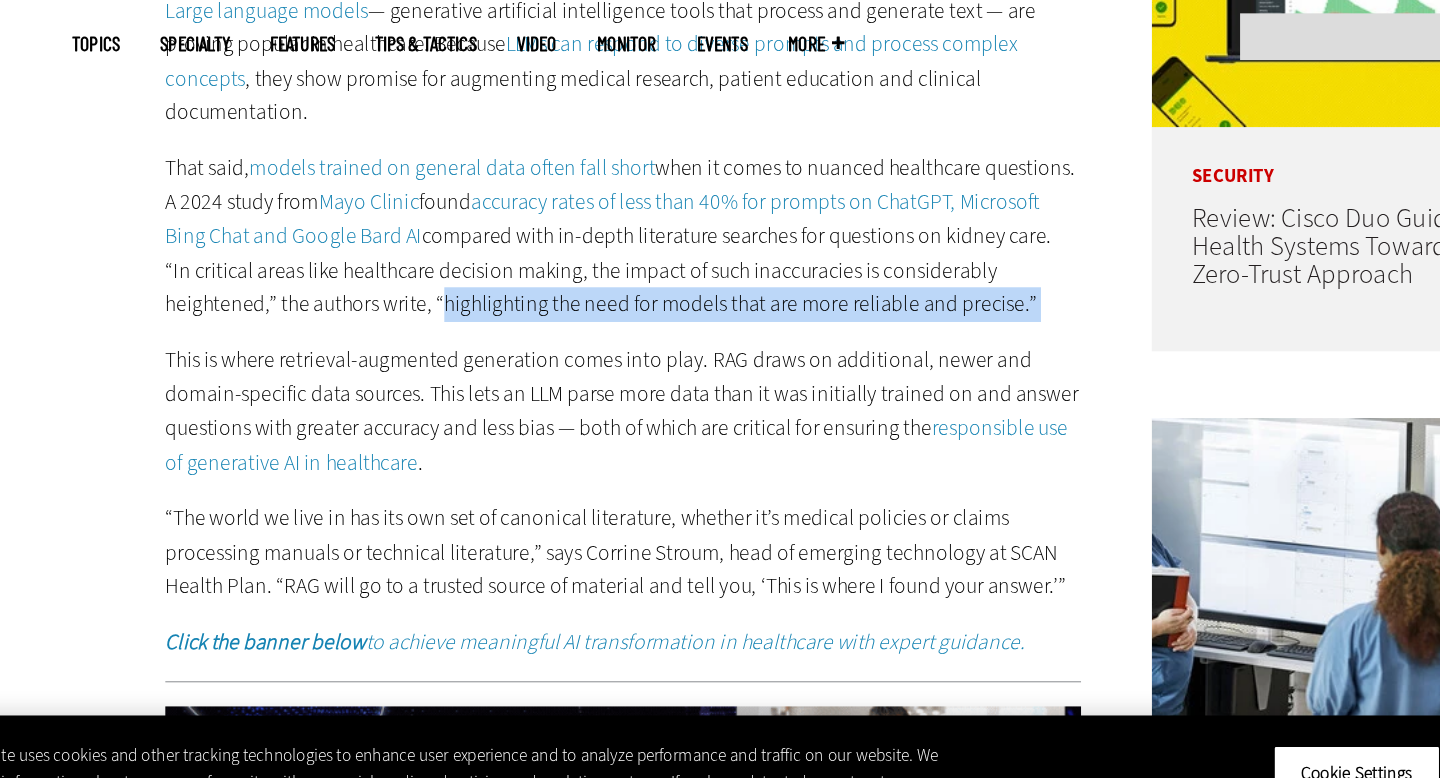 click on "That said,  models trained on general data often fall short  when it comes to nuanced healthcare questions. A 2024 study from  Mayo Clinic  found  accuracy rates of less than 40% for prompts on ChatGPT, Microsoft Bing Chat and Google Bard AI  compared with in-depth literature searches for questions on kidney care. “In critical areas like healthcare decision making, the impact of such inaccuracies is considerably heightened,” the authors write, “highlighting the need for models that are more reliable and precise.”" at bounding box center [553, 330] 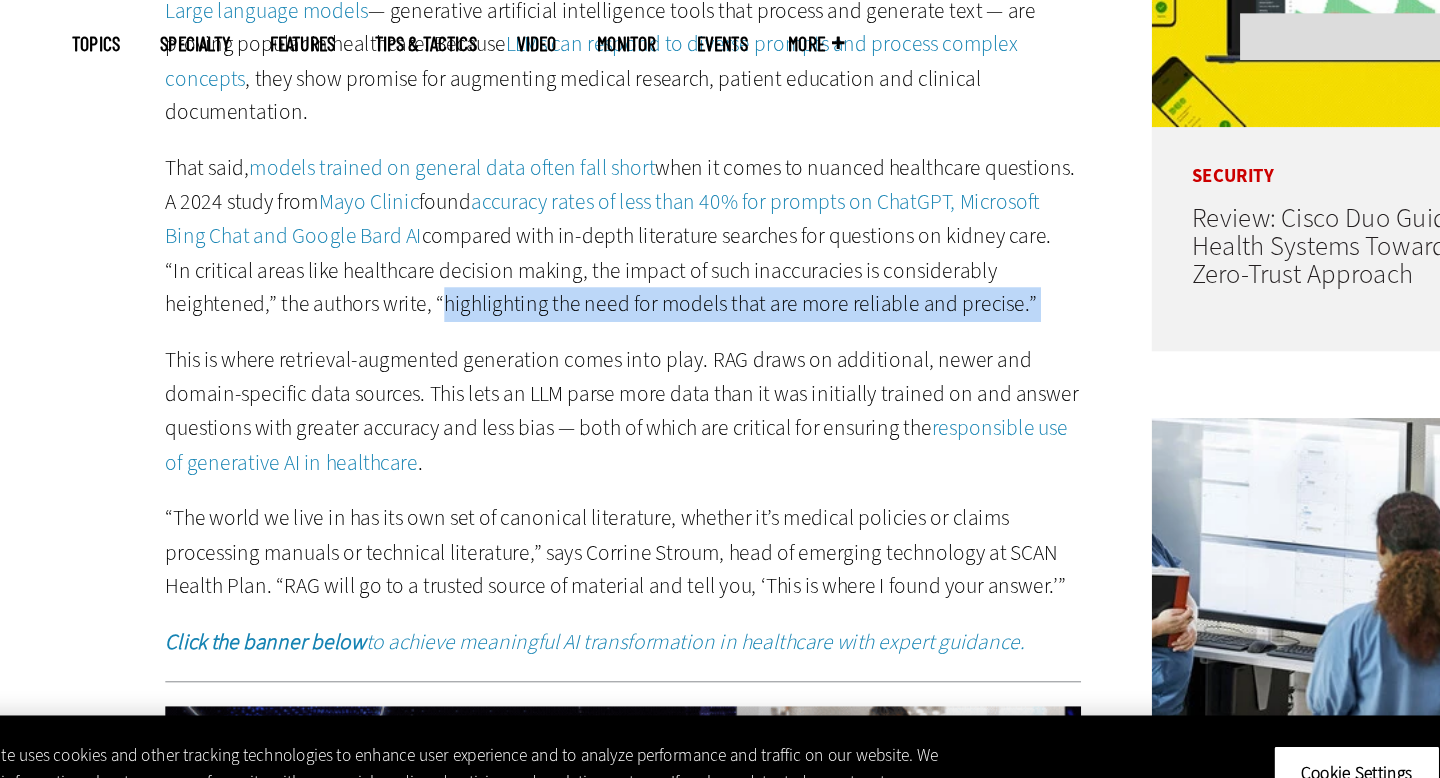 drag, startPoint x: 326, startPoint y: 378, endPoint x: 791, endPoint y: 378, distance: 465 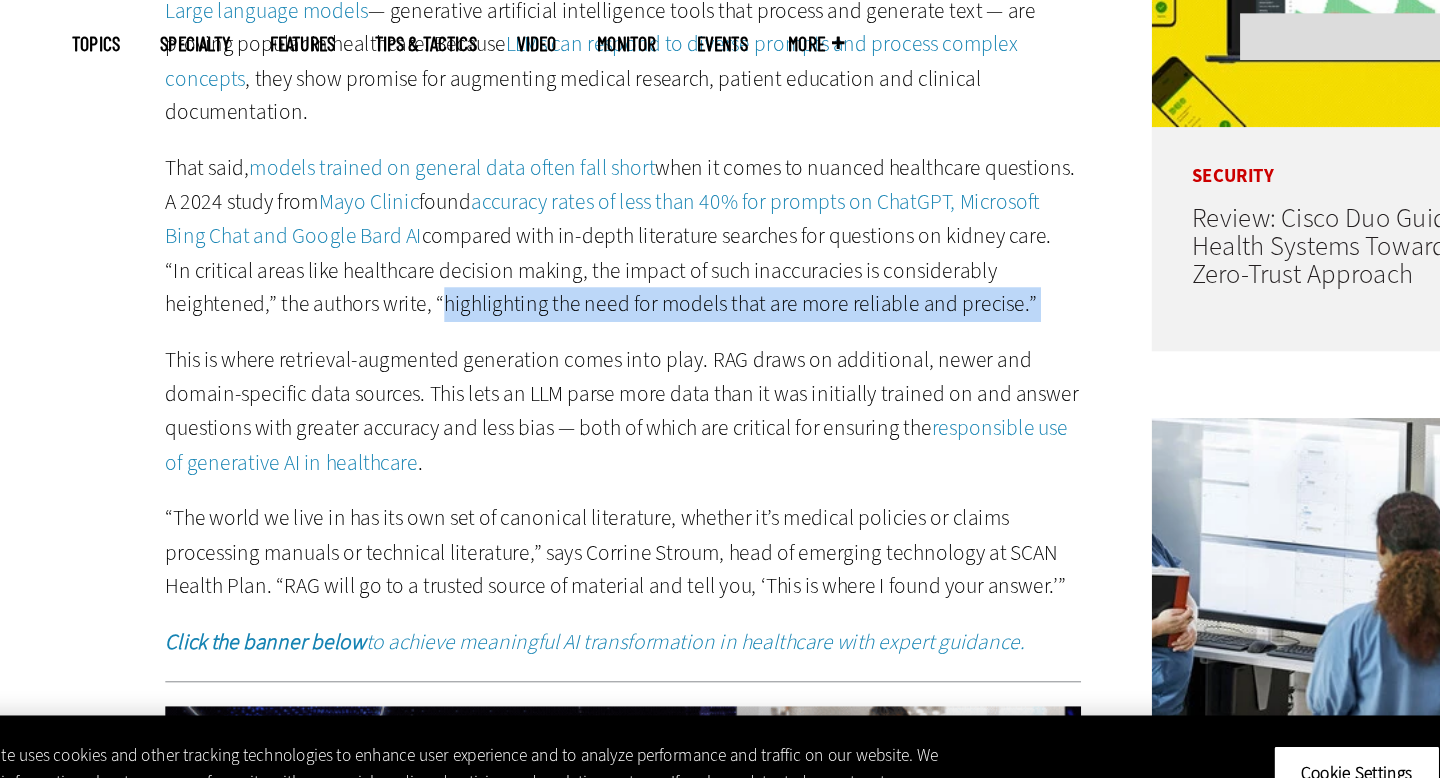 click on "That said,  models trained on general data often fall short  when it comes to nuanced healthcare questions. A 2024 study from  Mayo Clinic  found  accuracy rates of less than 40% for prompts on ChatGPT, Microsoft Bing Chat and Google Bard AI  compared with in-depth literature searches for questions on kidney care. “In critical areas like healthcare decision making, the impact of such inaccuracies is considerably heightened,” the authors write, “highlighting the need for models that are more reliable and precise.”" at bounding box center [553, 330] 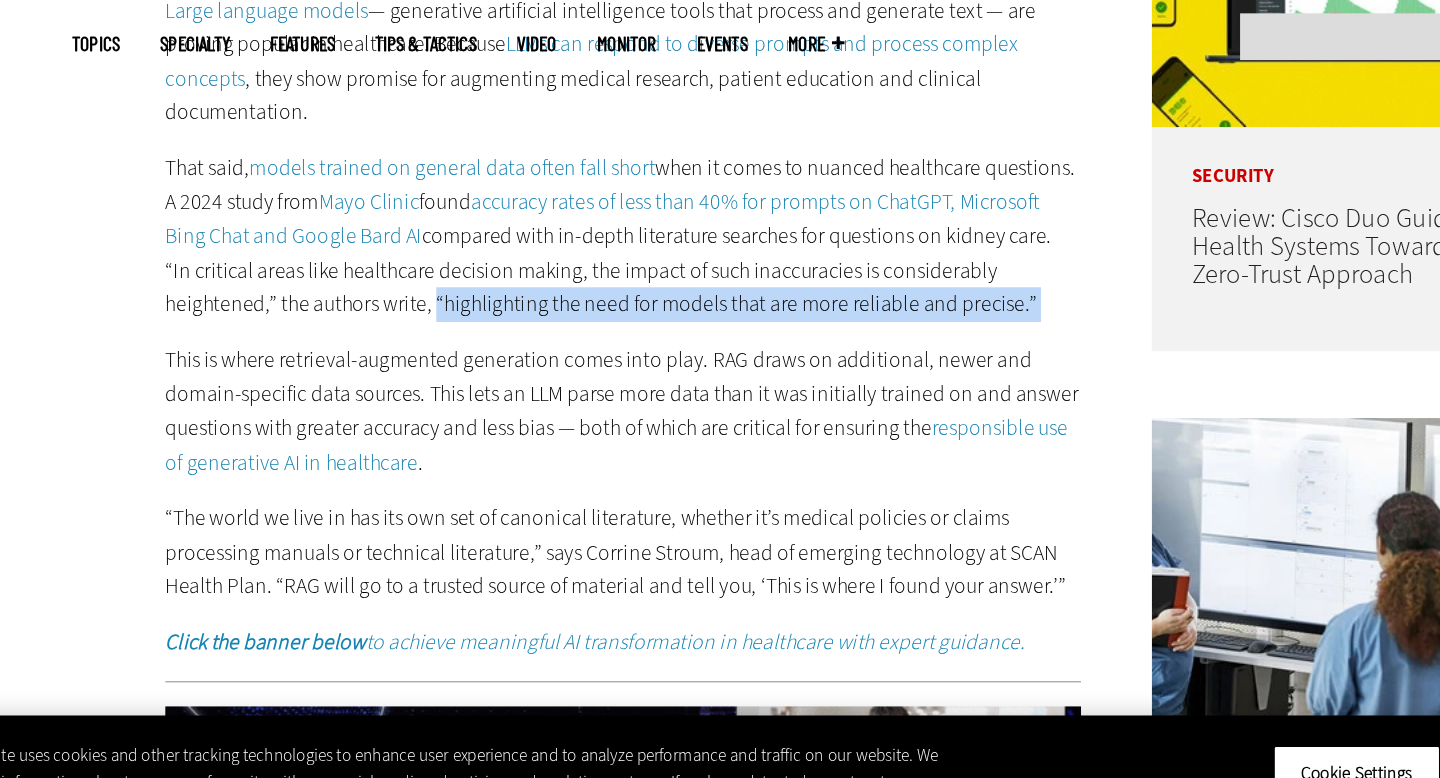 drag, startPoint x: 791, startPoint y: 378, endPoint x: 323, endPoint y: 383, distance: 468.0267 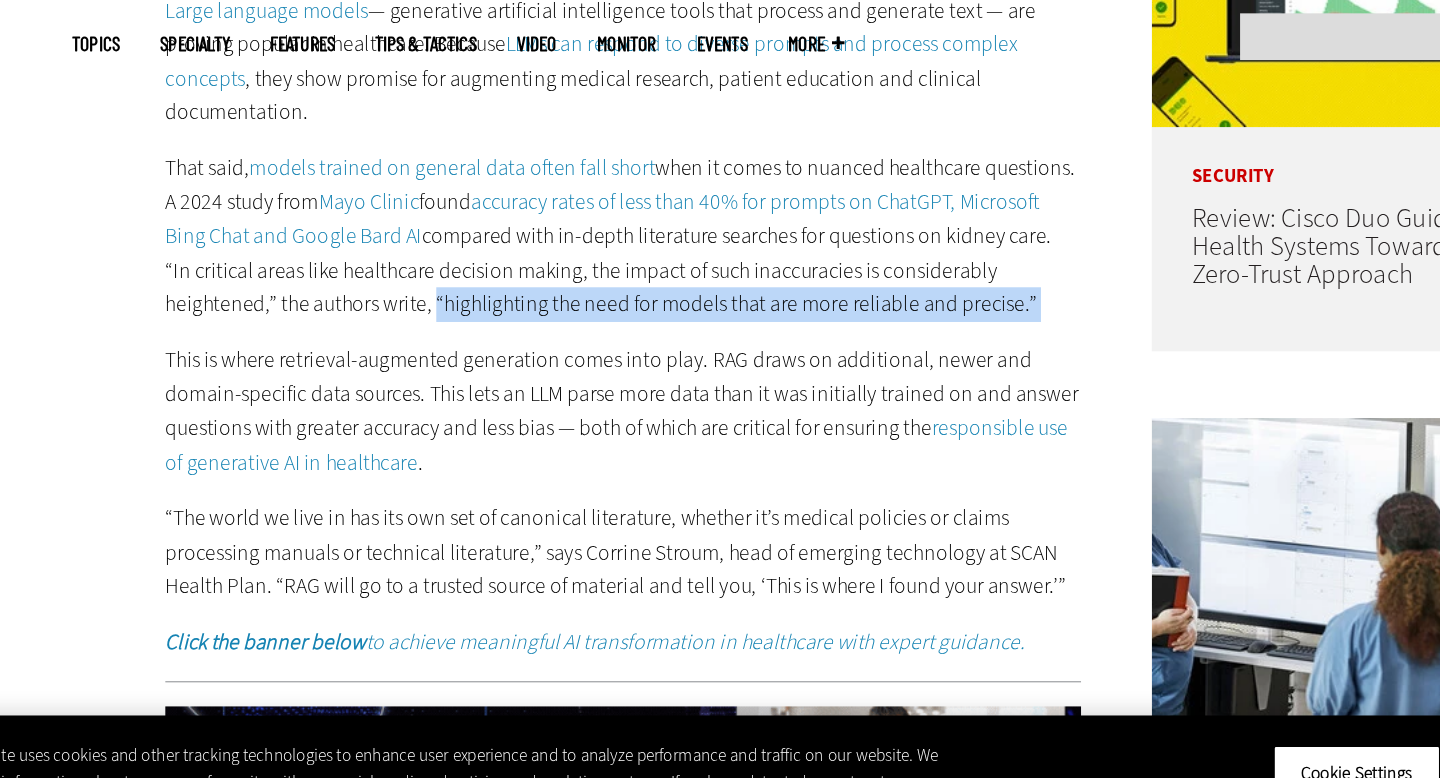 drag, startPoint x: 323, startPoint y: 383, endPoint x: 853, endPoint y: 385, distance: 530.0038 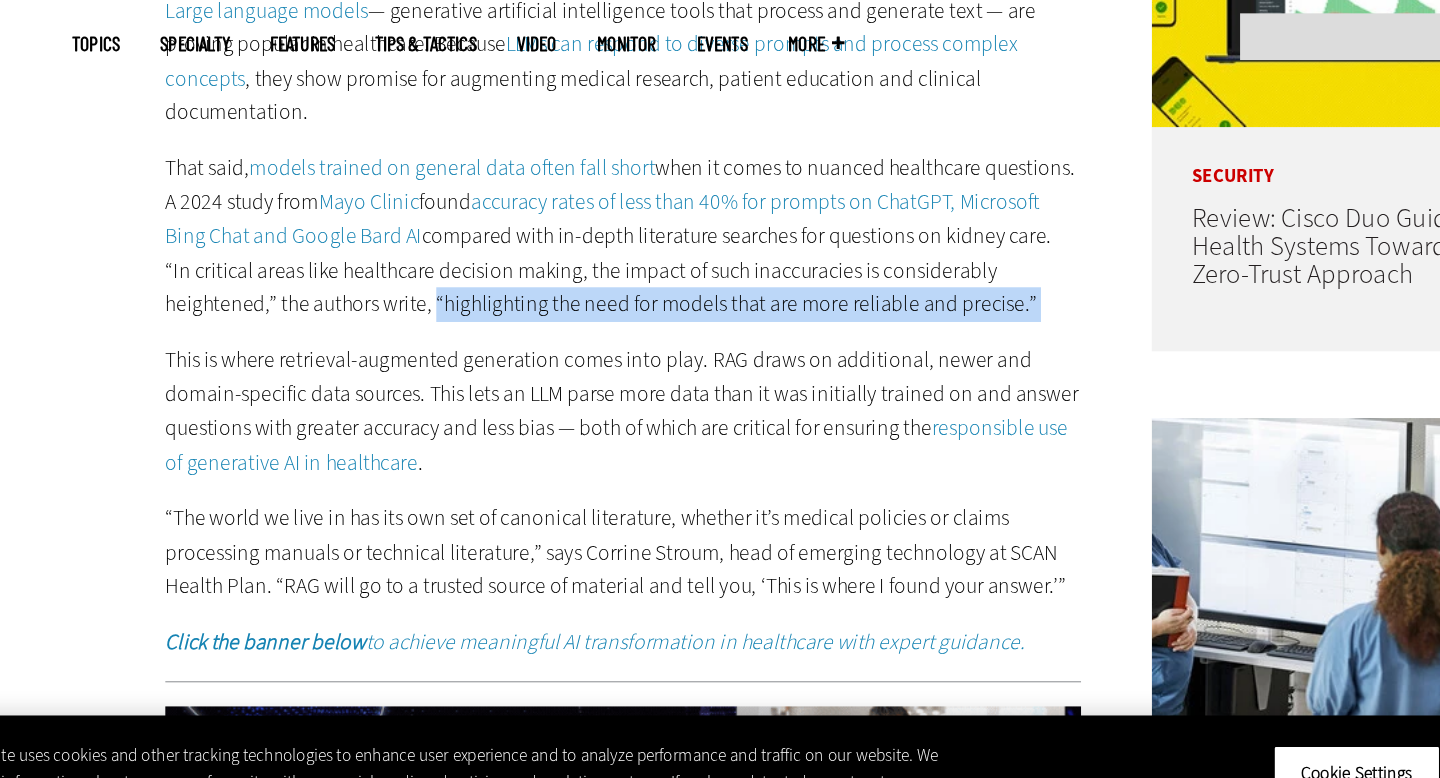 click on "That said,  models trained on general data often fall short  when it comes to nuanced healthcare questions. A 2024 study from  Mayo Clinic  found  accuracy rates of less than 40% for prompts on ChatGPT, Microsoft Bing Chat and Google Bard AI  compared with in-depth literature searches for questions on kidney care. “In critical areas like healthcare decision making, the impact of such inaccuracies is considerably heightened,” the authors write, “highlighting the need for models that are more reliable and precise.”" at bounding box center [553, 330] 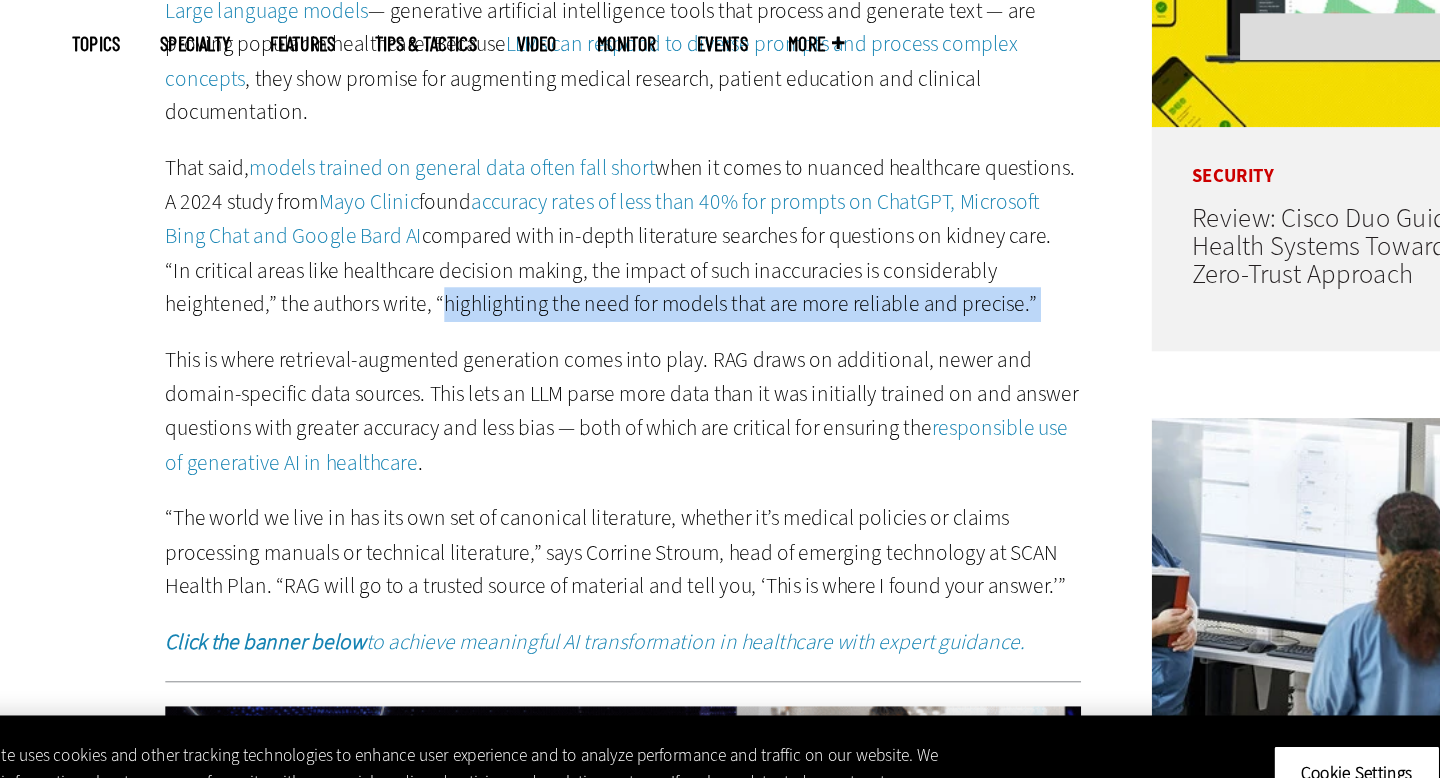 drag, startPoint x: 853, startPoint y: 385, endPoint x: 328, endPoint y: 386, distance: 525.001 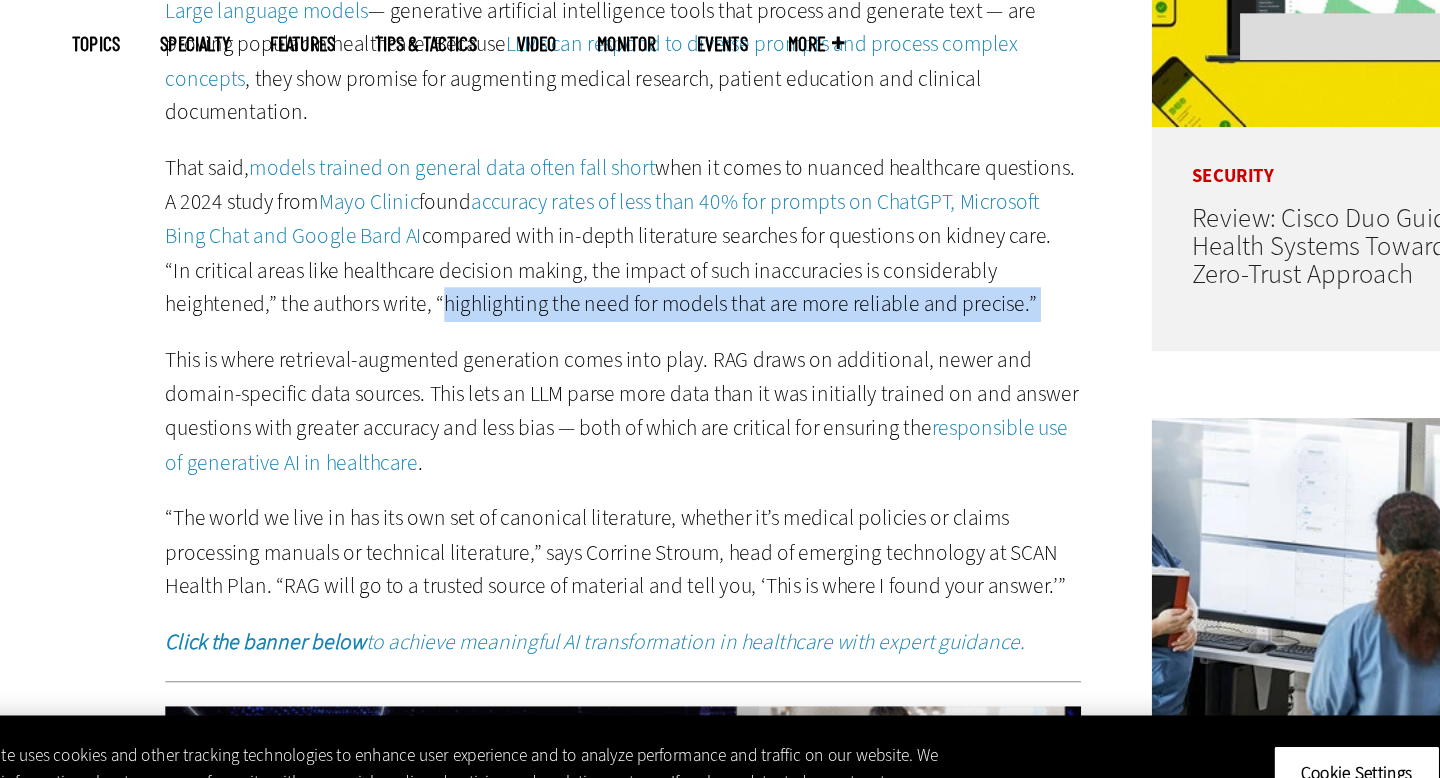 click on "That said,  models trained on general data often fall short  when it comes to nuanced healthcare questions. A 2024 study from  Mayo Clinic  found  accuracy rates of less than 40% for prompts on ChatGPT, Microsoft Bing Chat and Google Bard AI  compared with in-depth literature searches for questions on kidney care. “In critical areas like healthcare decision making, the impact of such inaccuracies is considerably heightened,” the authors write, “highlighting the need for models that are more reliable and precise.”" at bounding box center (553, 330) 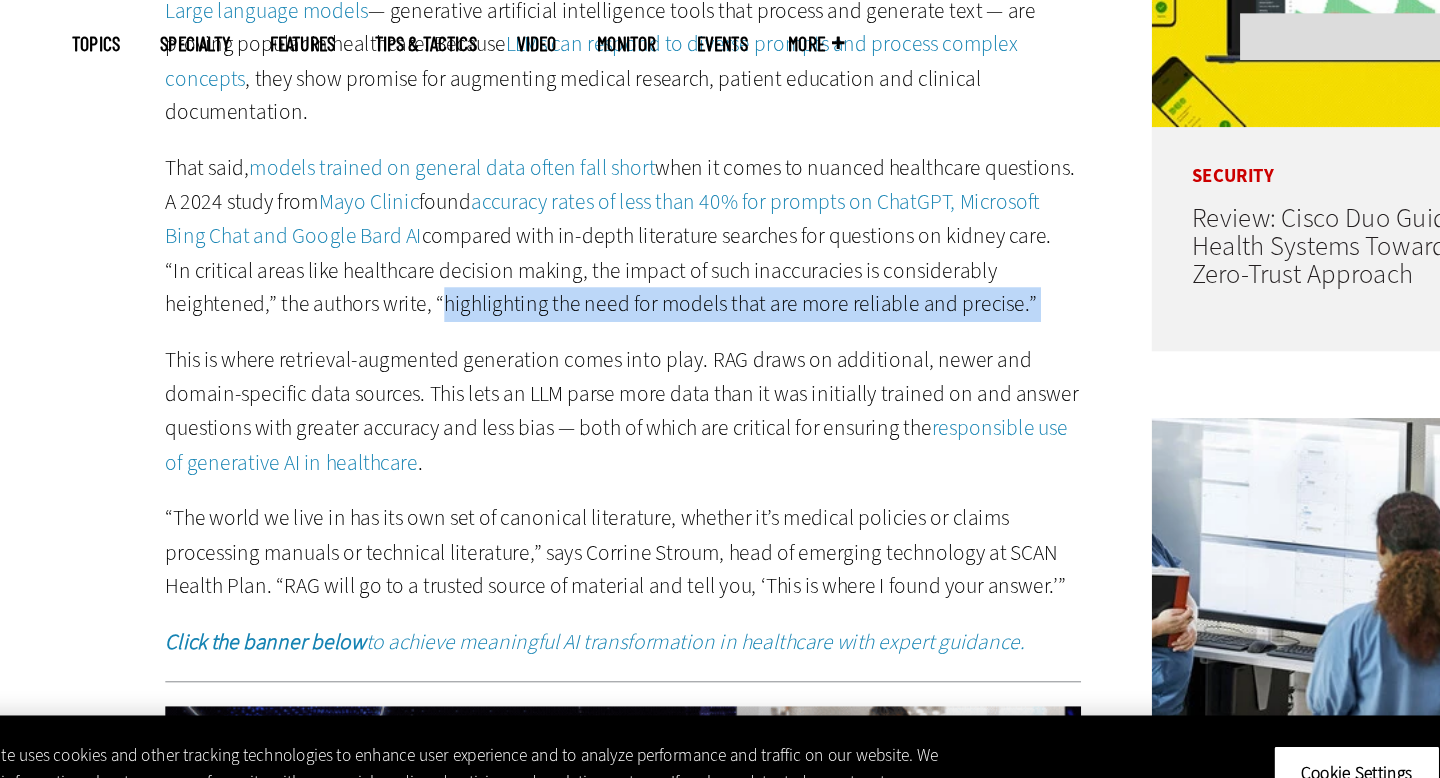 click on "That said,  models trained on general data often fall short  when it comes to nuanced healthcare questions. A 2024 study from  Mayo Clinic  found  accuracy rates of less than 40% for prompts on ChatGPT, Microsoft Bing Chat and Google Bard AI  compared with in-depth literature searches for questions on kidney care. “In critical areas like healthcare decision making, the impact of such inaccuracies is considerably heightened,” the authors write, “highlighting the need for models that are more reliable and precise.”" at bounding box center [553, 330] 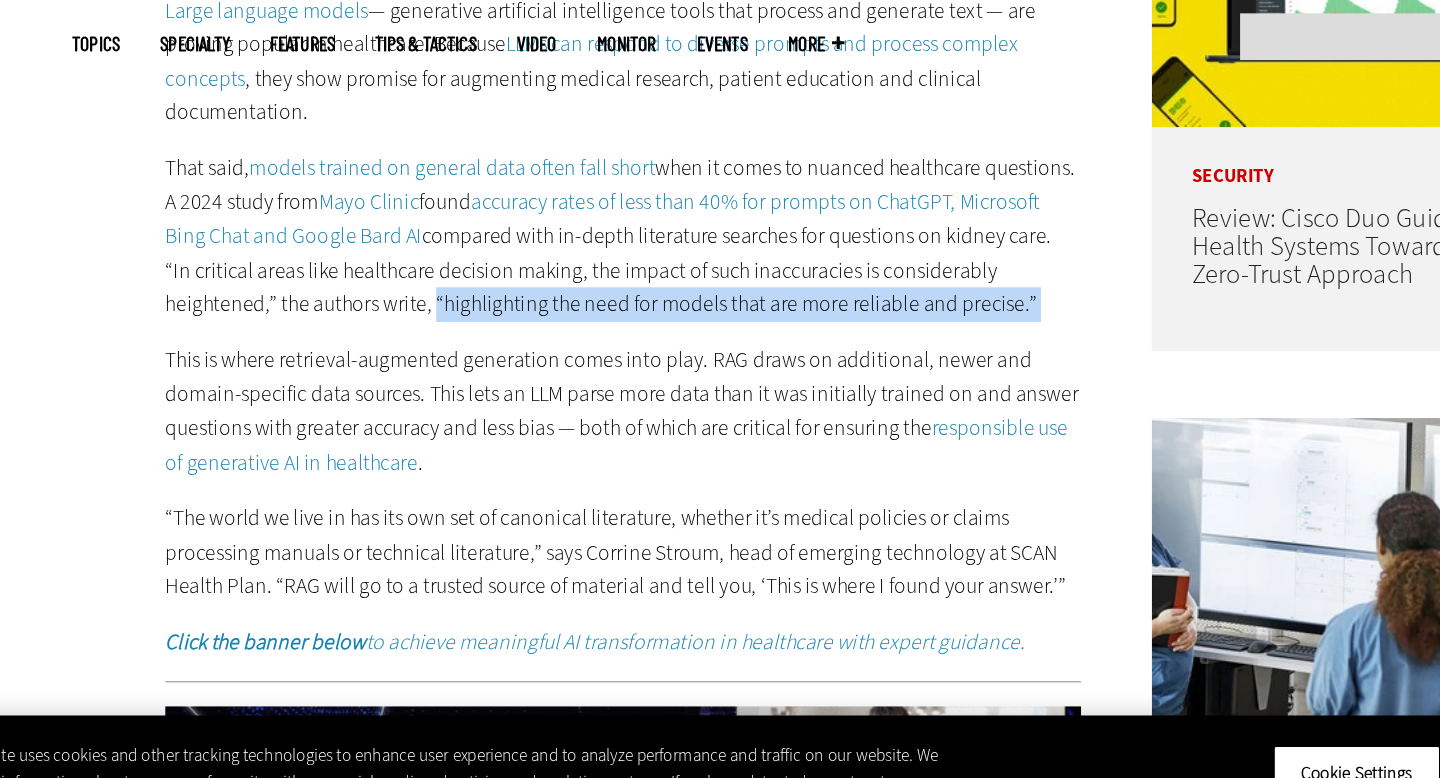 drag, startPoint x: 785, startPoint y: 369, endPoint x: 323, endPoint y: 376, distance: 462.05304 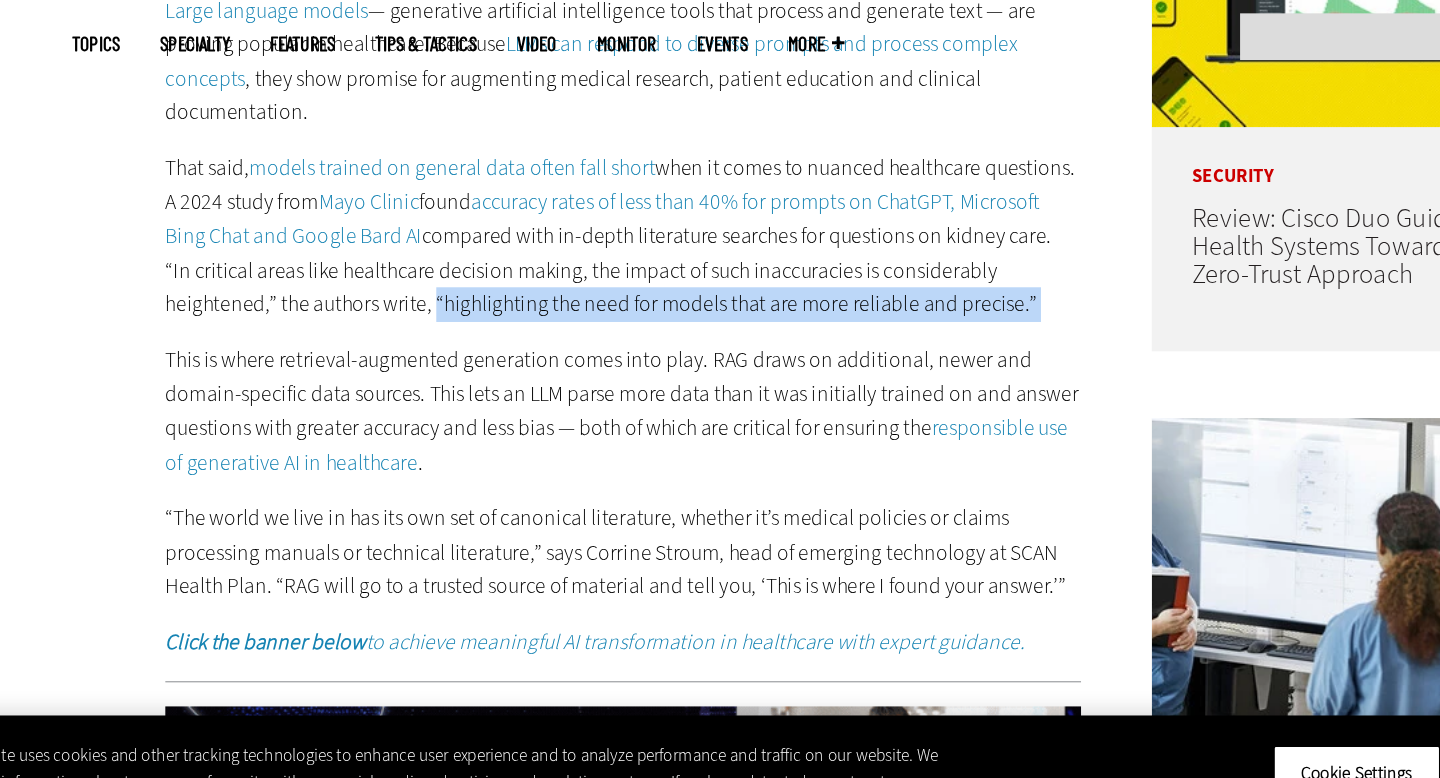 click on "That said,  models trained on general data often fall short  when it comes to nuanced healthcare questions. A 2024 study from  Mayo Clinic  found  accuracy rates of less than 40% for prompts on ChatGPT, Microsoft Bing Chat and Google Bard AI  compared with in-depth literature searches for questions on kidney care. “In critical areas like healthcare decision making, the impact of such inaccuracies is considerably heightened,” the authors write, “highlighting the need for models that are more reliable and precise.”" at bounding box center (553, 330) 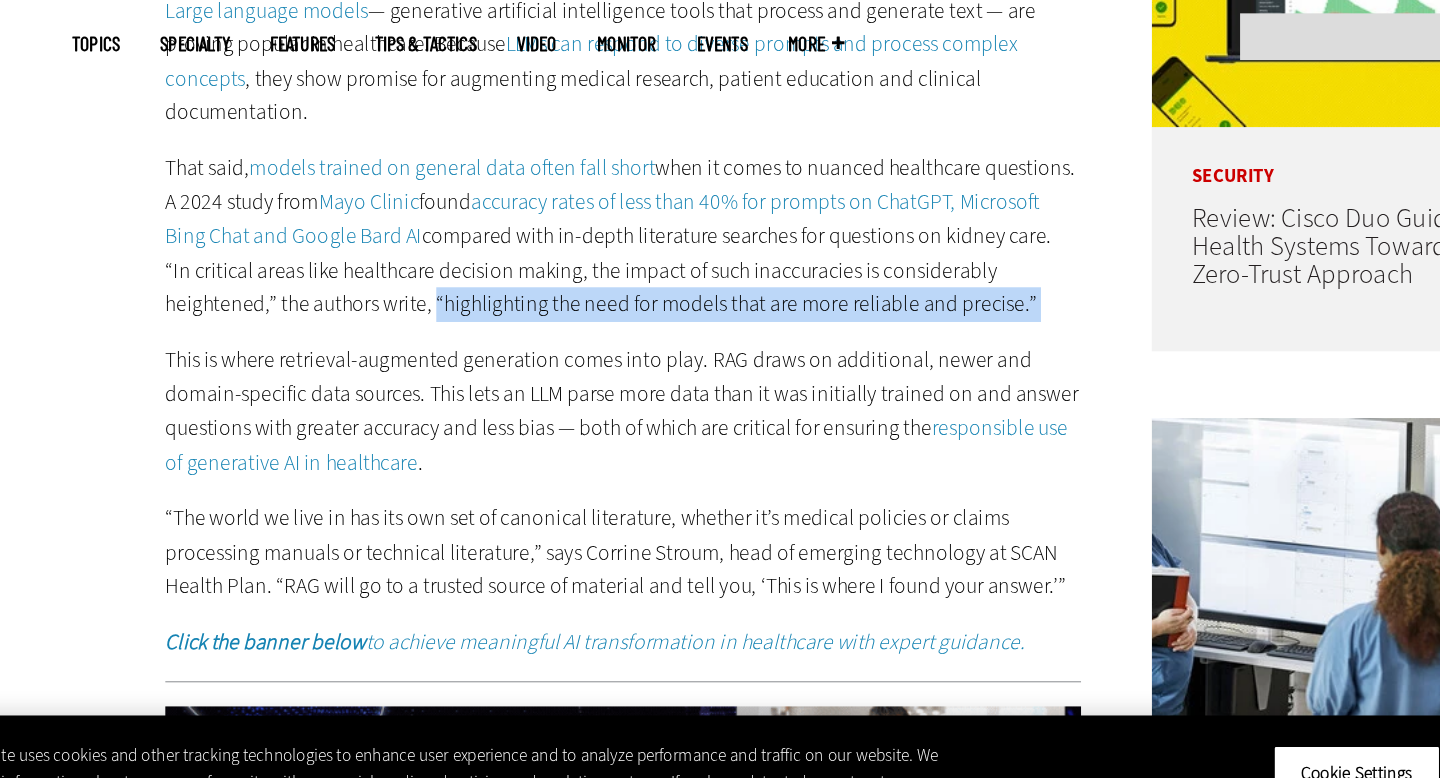 click on "That said,  models trained on general data often fall short  when it comes to nuanced healthcare questions. A 2024 study from  Mayo Clinic  found  accuracy rates of less than 40% for prompts on ChatGPT, Microsoft Bing Chat and Google Bard AI  compared with in-depth literature searches for questions on kidney care. “In critical areas like healthcare decision making, the impact of such inaccuracies is considerably heightened,” the authors write, “highlighting the need for models that are more reliable and precise.”" at bounding box center [553, 330] 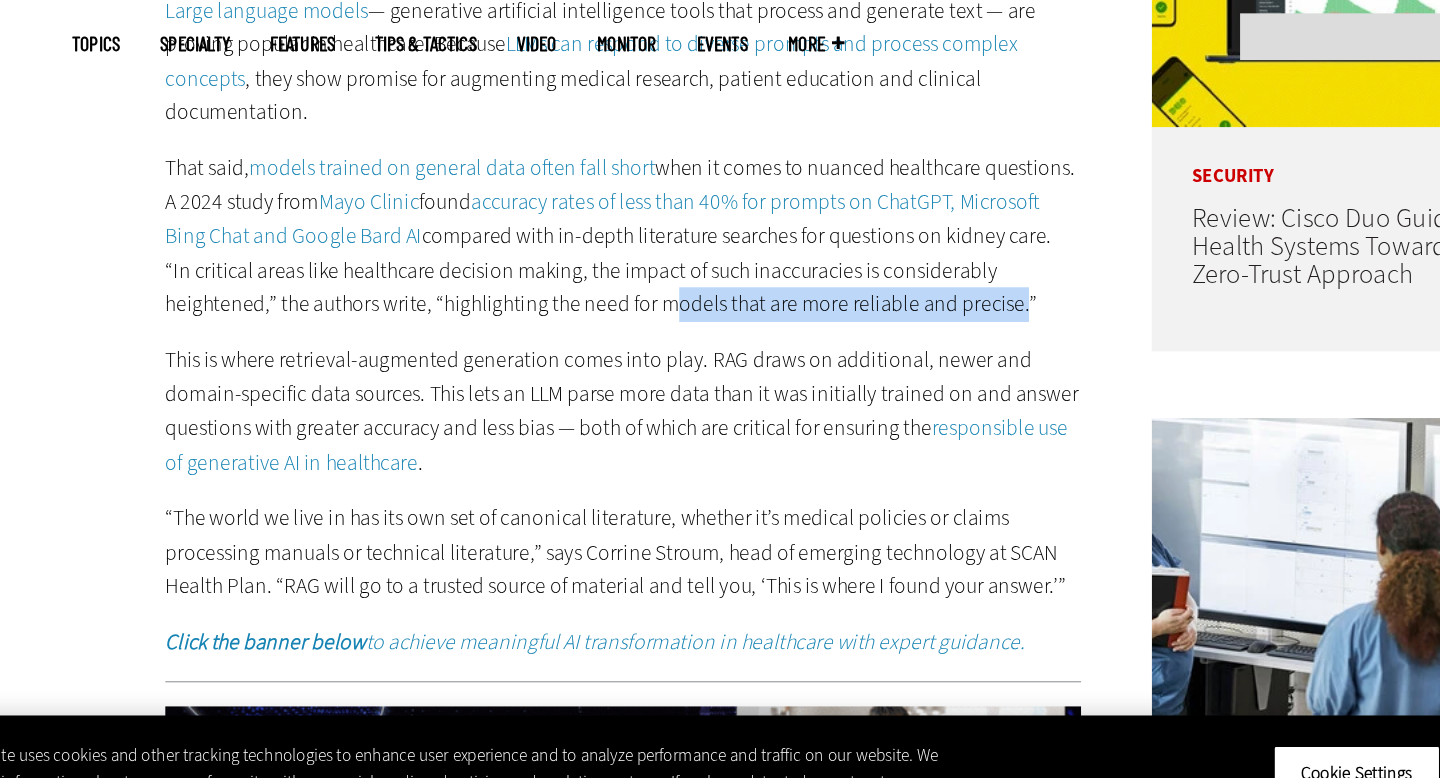 drag, startPoint x: 528, startPoint y: 377, endPoint x: 725, endPoint y: 385, distance: 197.16237 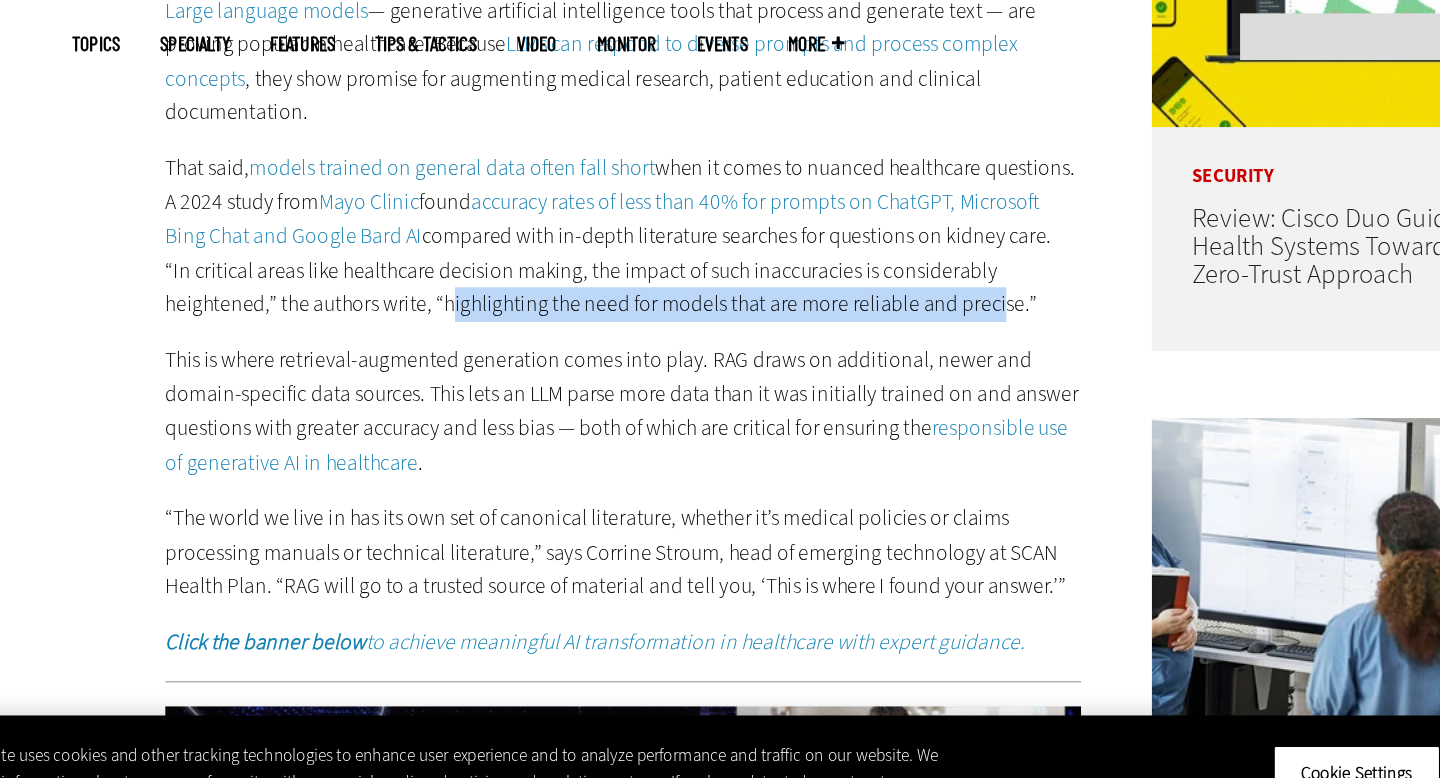 drag, startPoint x: 743, startPoint y: 387, endPoint x: 332, endPoint y: 376, distance: 411.1472 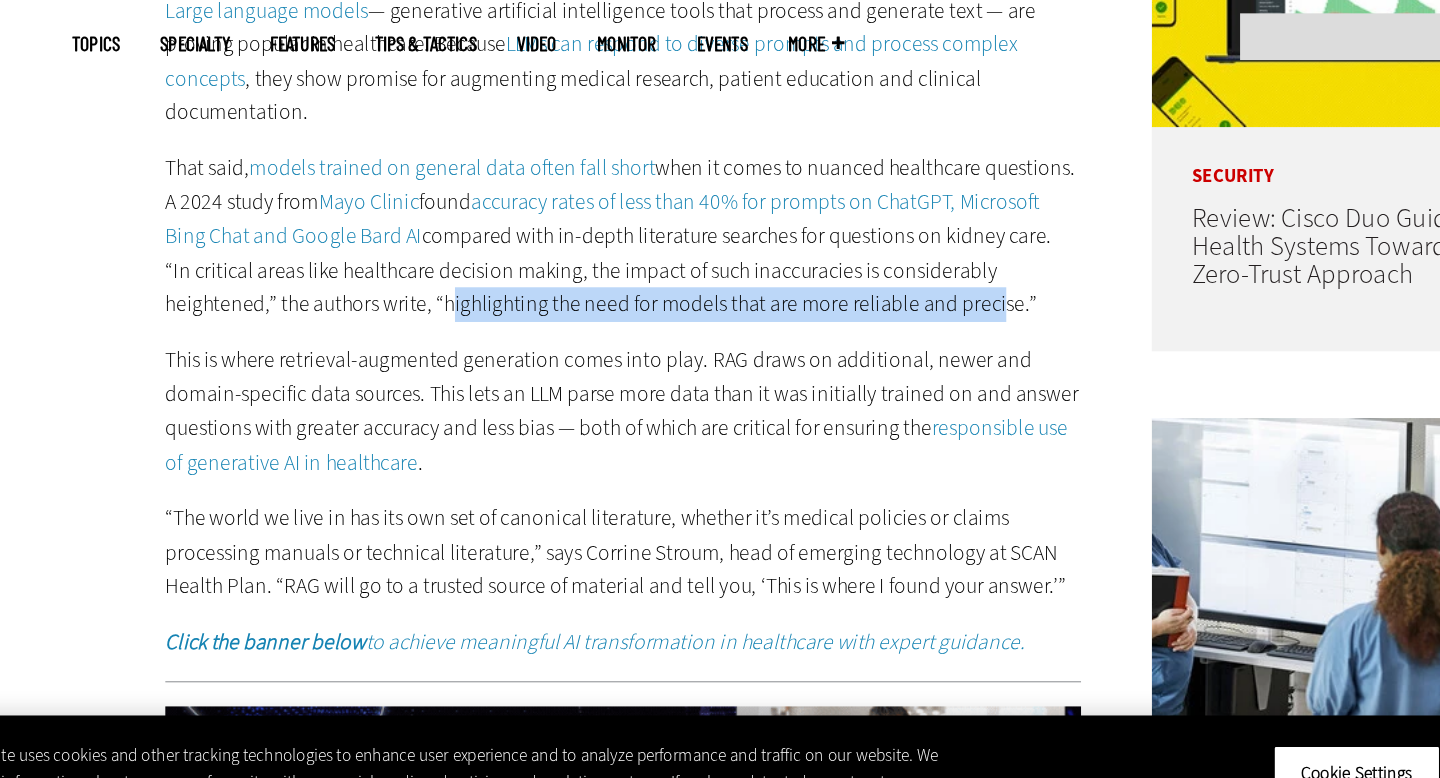 click on "That said,  models trained on general data often fall short  when it comes to nuanced healthcare questions. A 2024 study from  Mayo Clinic  found  accuracy rates of less than 40% for prompts on ChatGPT, Microsoft Bing Chat and Google Bard AI  compared with in-depth literature searches for questions on kidney care. “In critical areas like healthcare decision making, the impact of such inaccuracies is considerably heightened,” the authors write, “highlighting the need for models that are more reliable and precise.”" at bounding box center (553, 330) 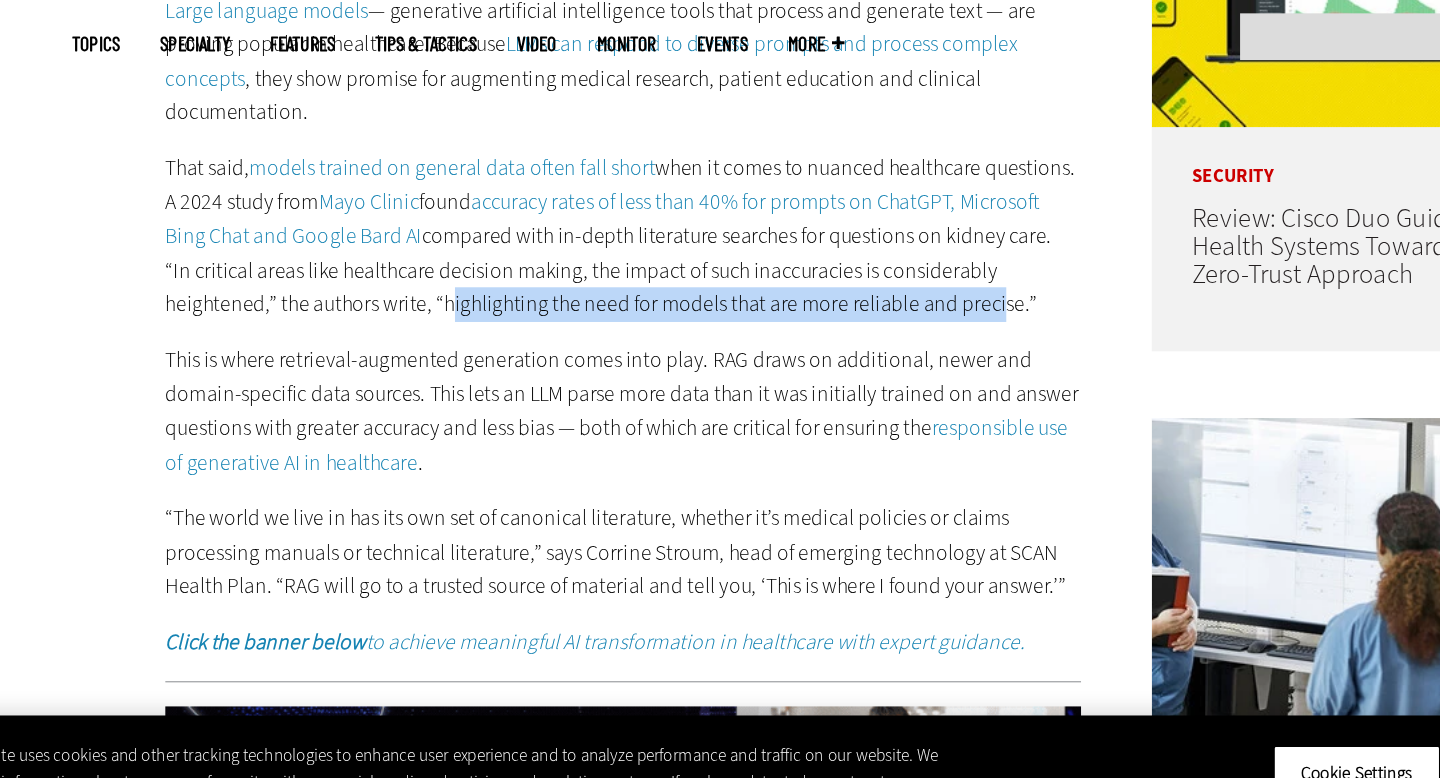 click on "That said,  models trained on general data often fall short  when it comes to nuanced healthcare questions. A 2024 study from  Mayo Clinic  found  accuracy rates of less than 40% for prompts on ChatGPT, Microsoft Bing Chat and Google Bard AI  compared with in-depth literature searches for questions on kidney care. “In critical areas like healthcare decision making, the impact of such inaccuracies is considerably heightened,” the authors write, “highlighting the need for models that are more reliable and precise.”" at bounding box center [553, 330] 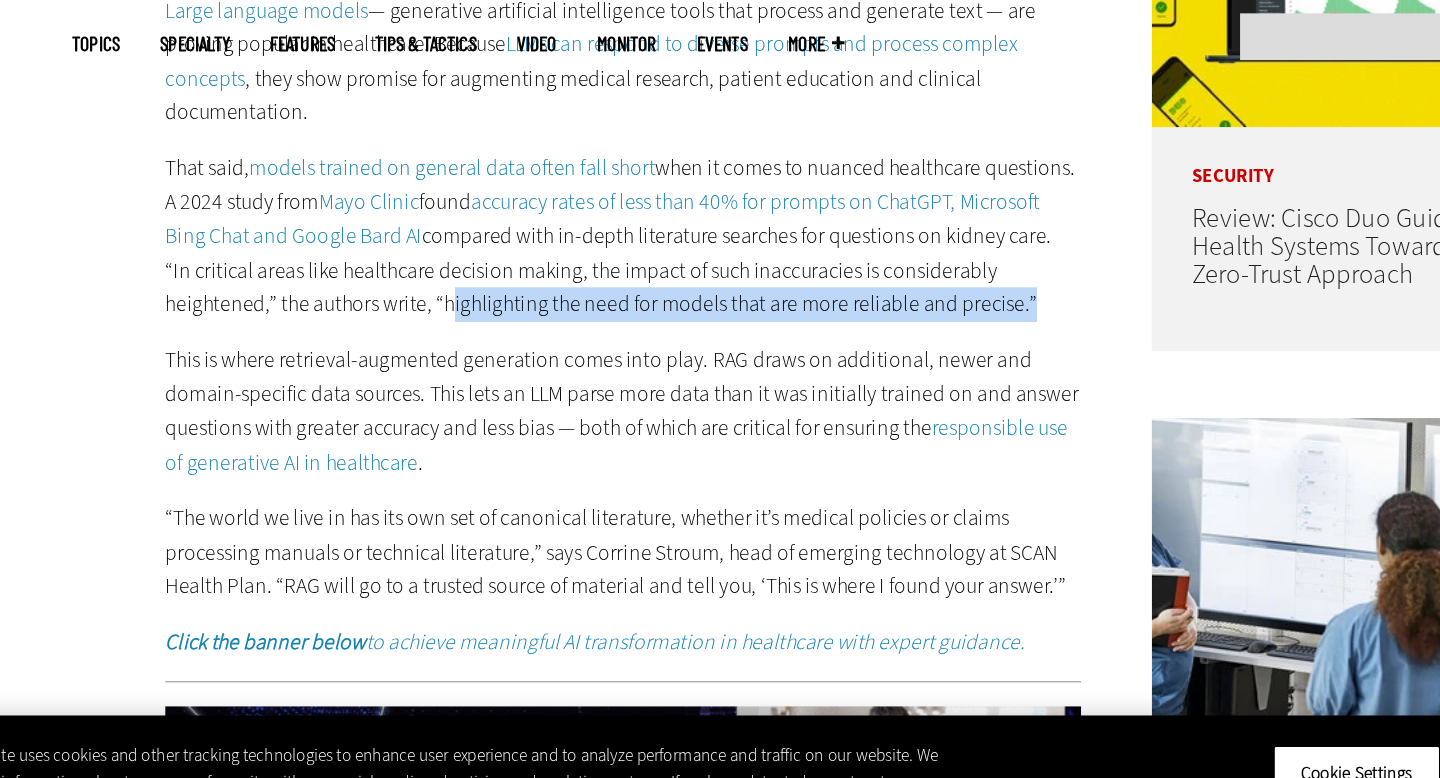drag, startPoint x: 332, startPoint y: 376, endPoint x: 759, endPoint y: 373, distance: 427.01053 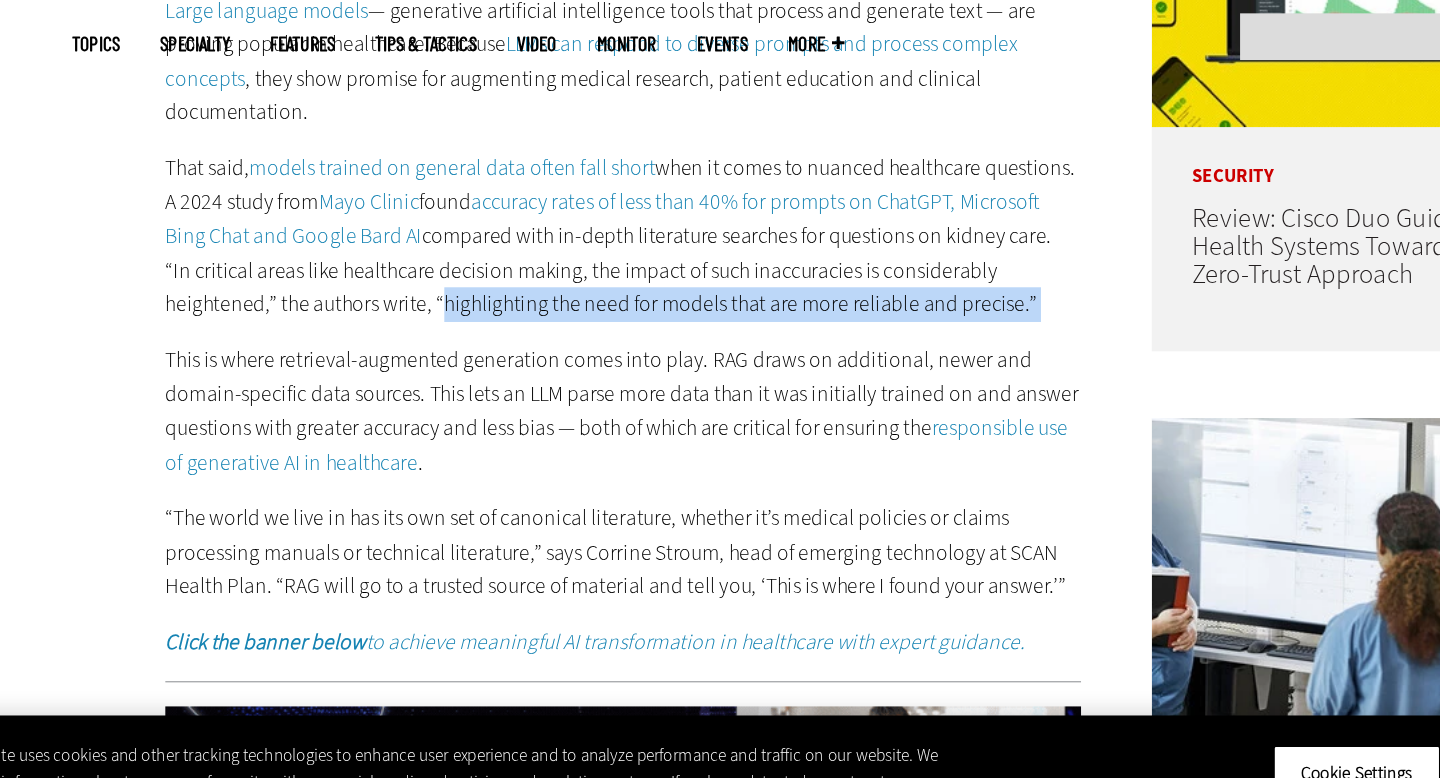 drag, startPoint x: 328, startPoint y: 374, endPoint x: 829, endPoint y: 383, distance: 501.08084 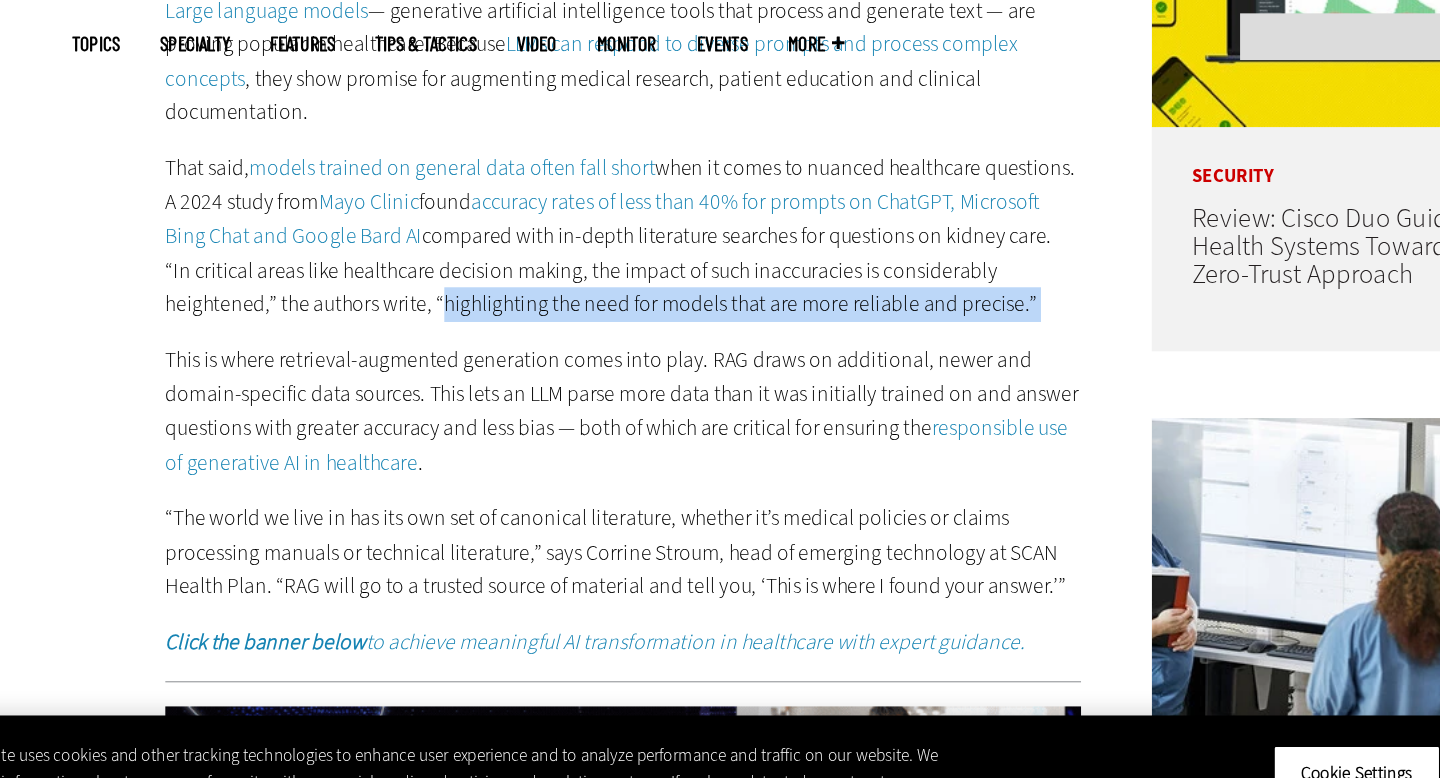 click on "That said,  models trained on general data often fall short  when it comes to nuanced healthcare questions. A 2024 study from  Mayo Clinic  found  accuracy rates of less than 40% for prompts on ChatGPT, Microsoft Bing Chat and Google Bard AI  compared with in-depth literature searches for questions on kidney care. “In critical areas like healthcare decision making, the impact of such inaccuracies is considerably heightened,” the authors write, “highlighting the need for models that are more reliable and precise.”" at bounding box center (553, 330) 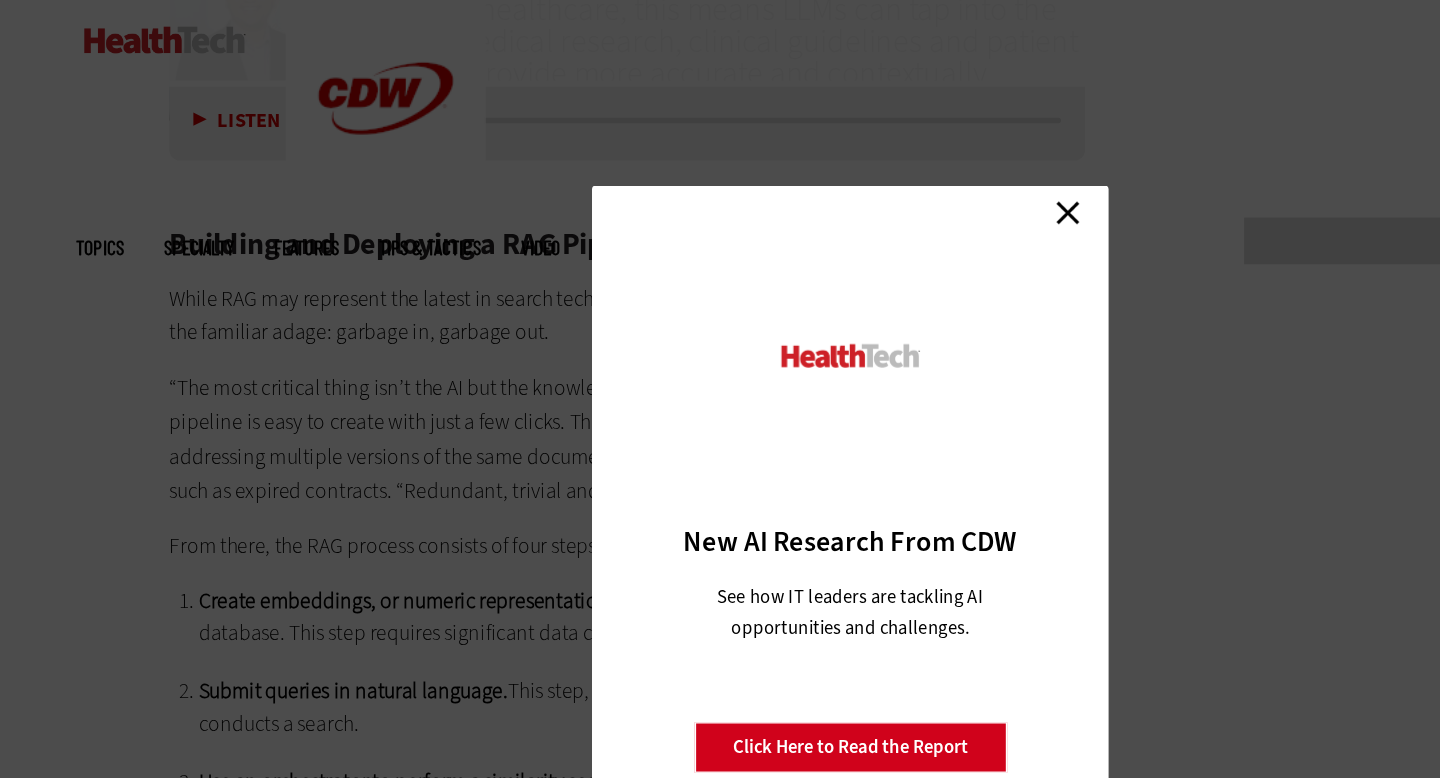scroll, scrollTop: 3227, scrollLeft: 0, axis: vertical 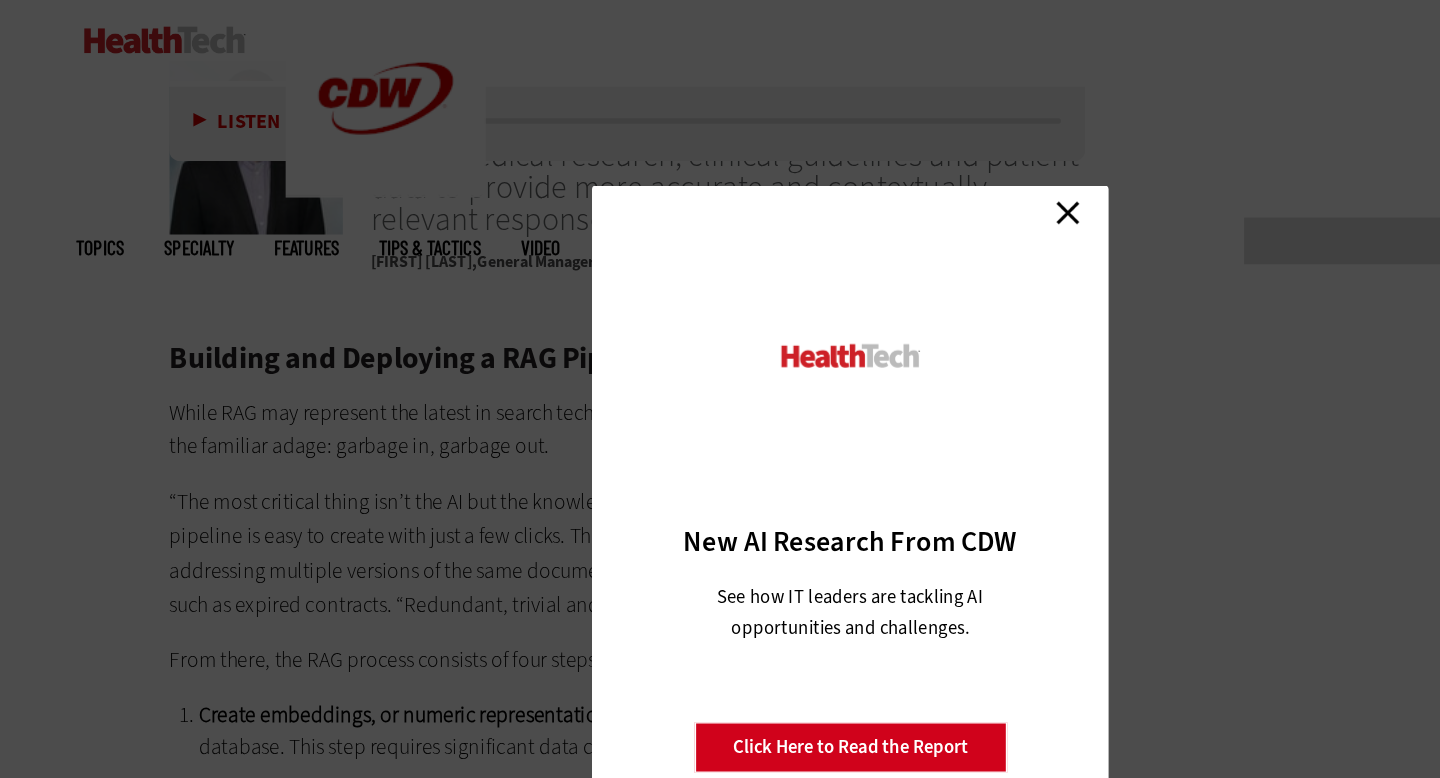 click on "Close" at bounding box center (883, 159) 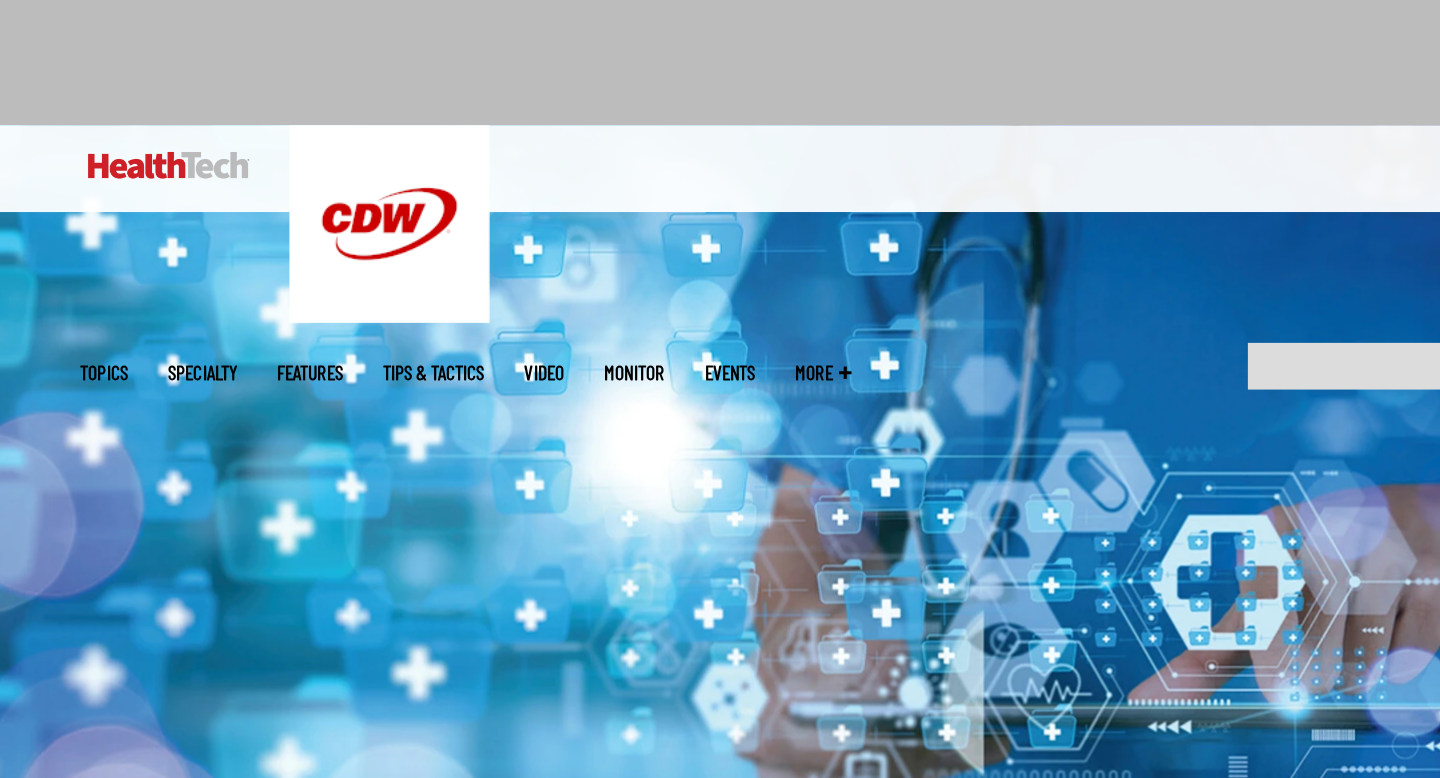 scroll, scrollTop: 38, scrollLeft: 0, axis: vertical 